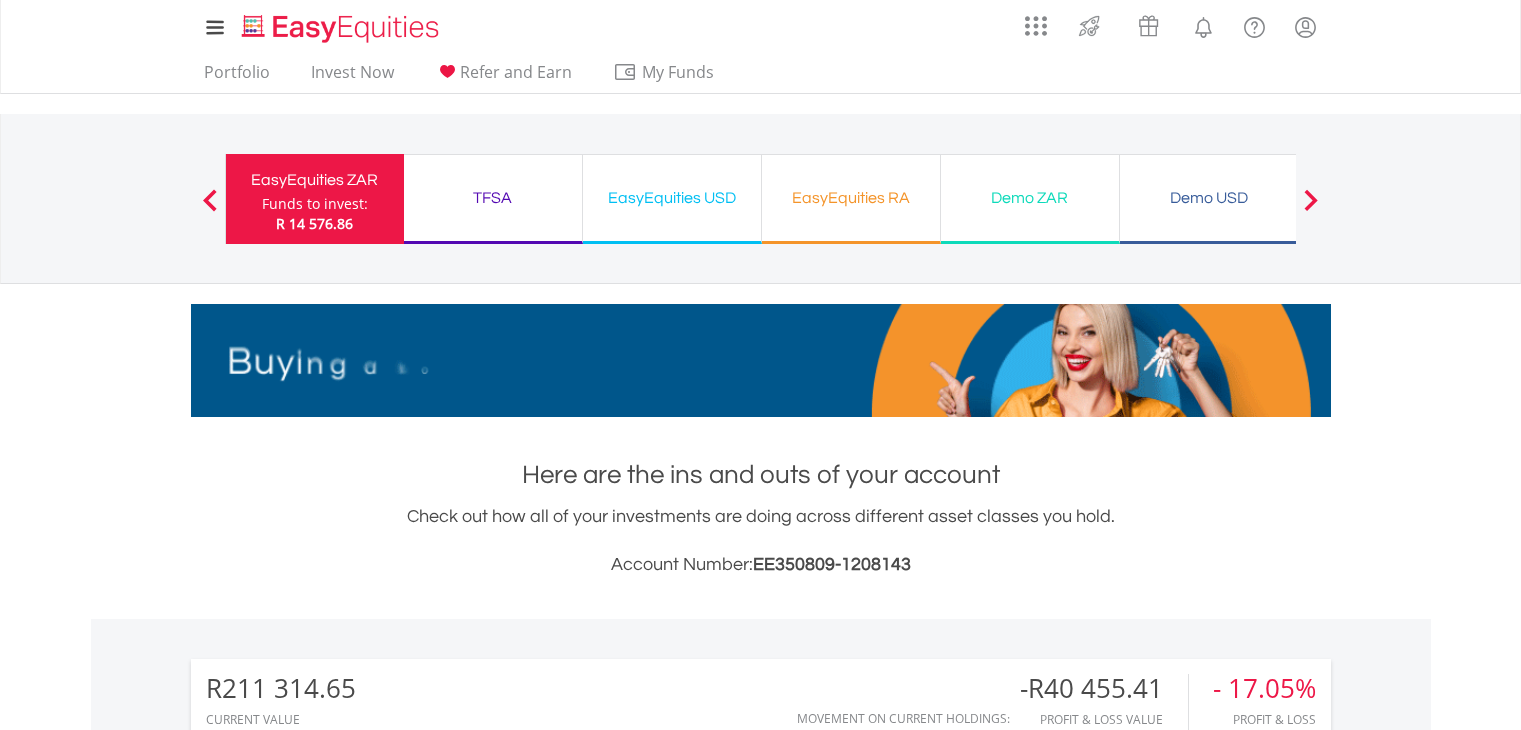scroll, scrollTop: 1721, scrollLeft: 0, axis: vertical 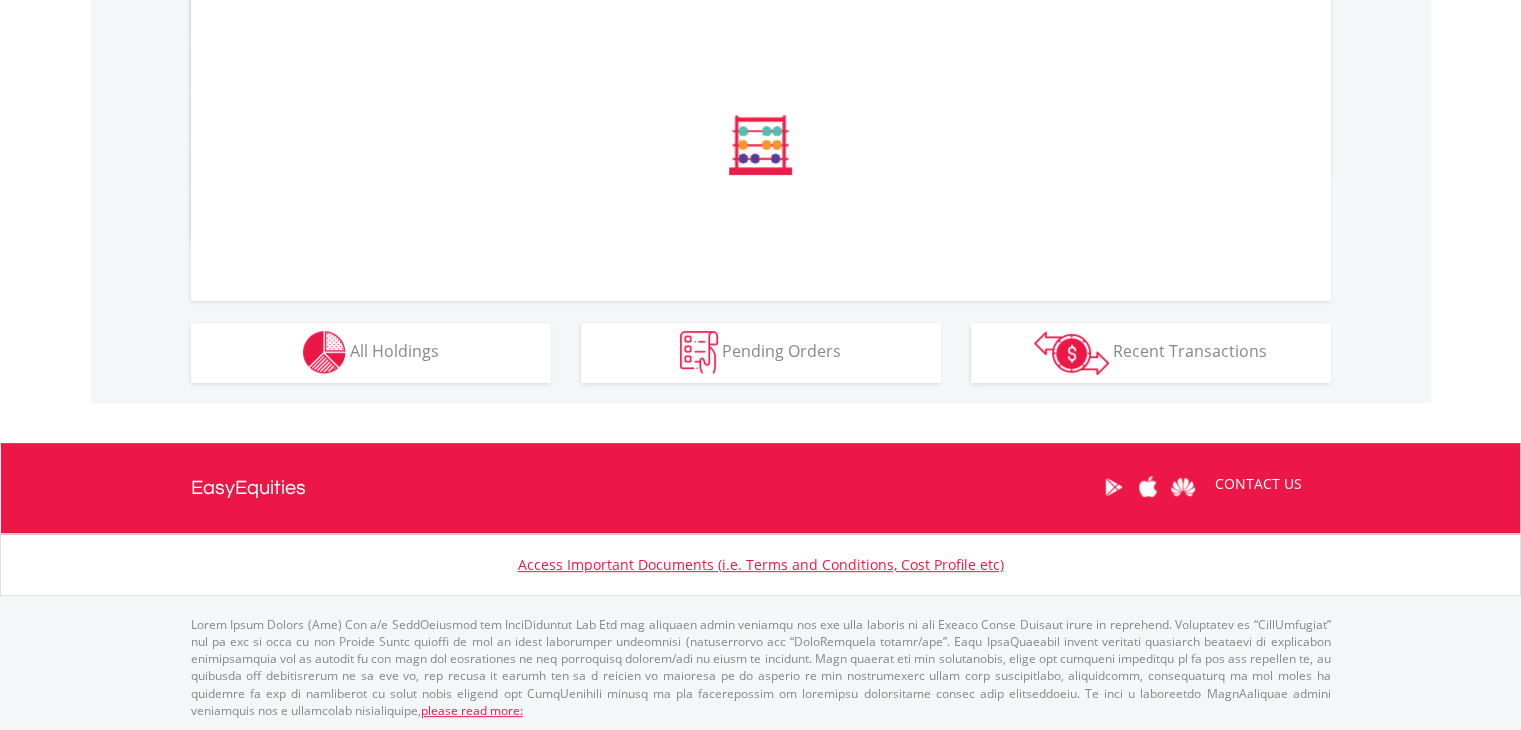 click on "My Investments
Invest Now
New Listings
Sell
My Recurring Investments
Pending Orders
Switch Unit Trusts
Vouchers
Buy a Voucher
Redeem a Voucher" at bounding box center [760, 30] 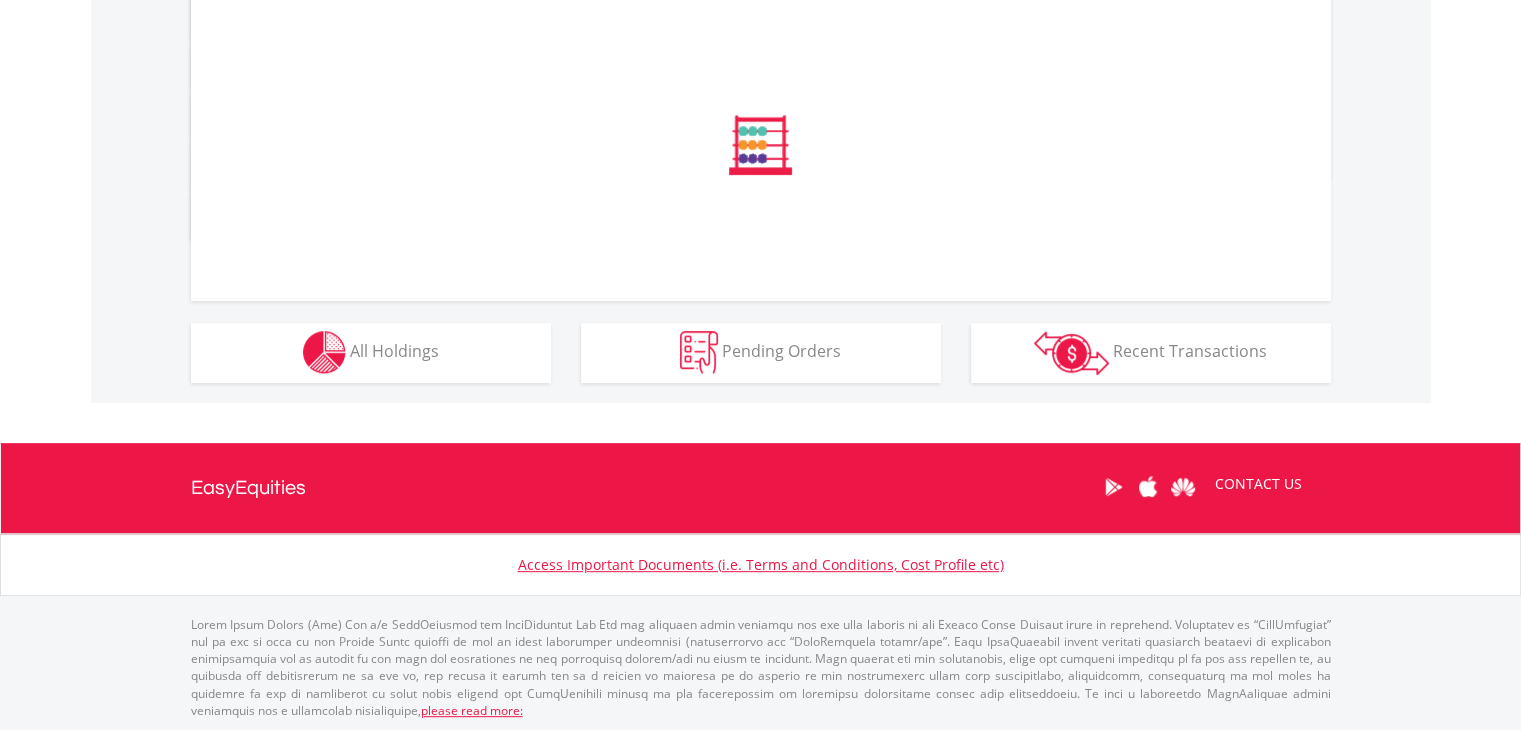 scroll, scrollTop: 1080, scrollLeft: 0, axis: vertical 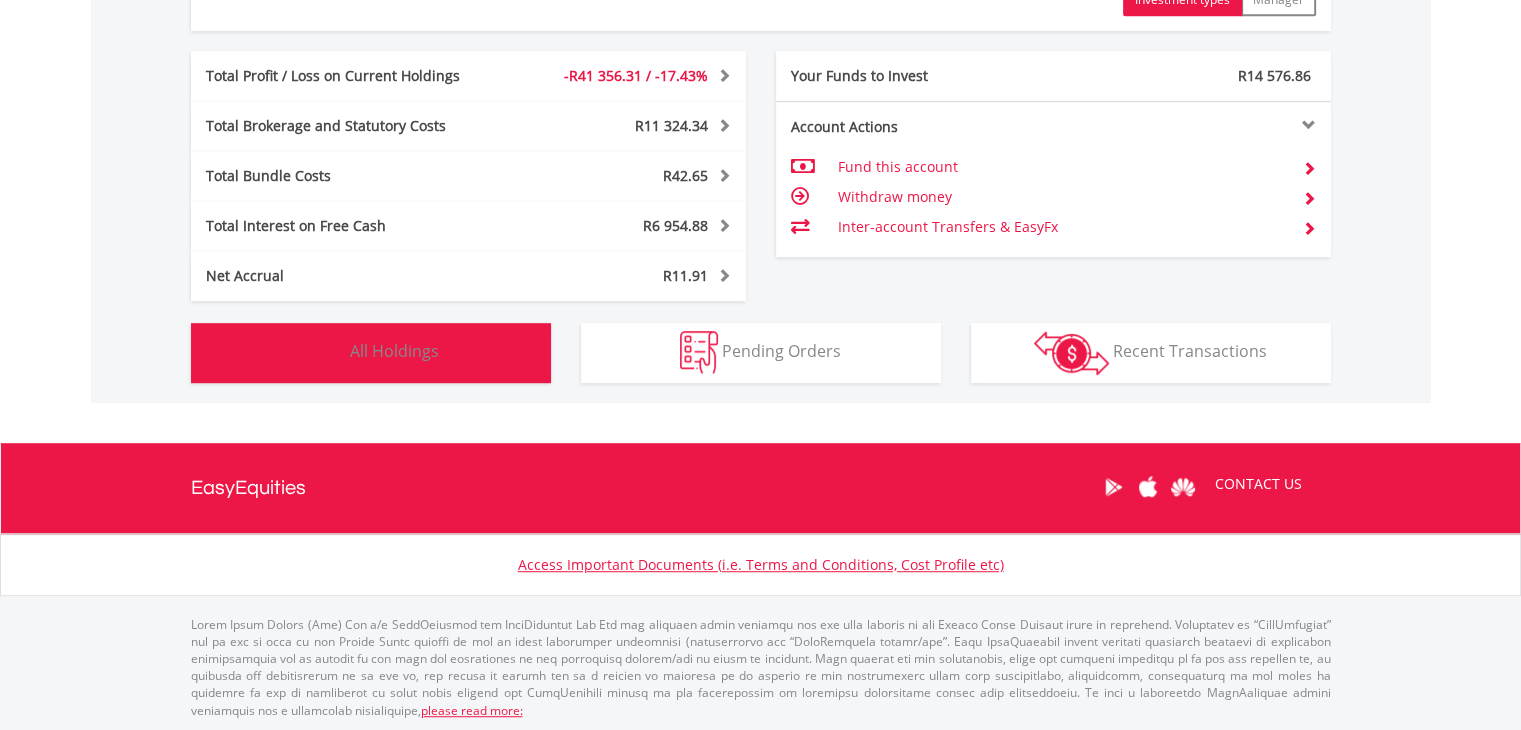 click on "All Holdings" at bounding box center [394, 351] 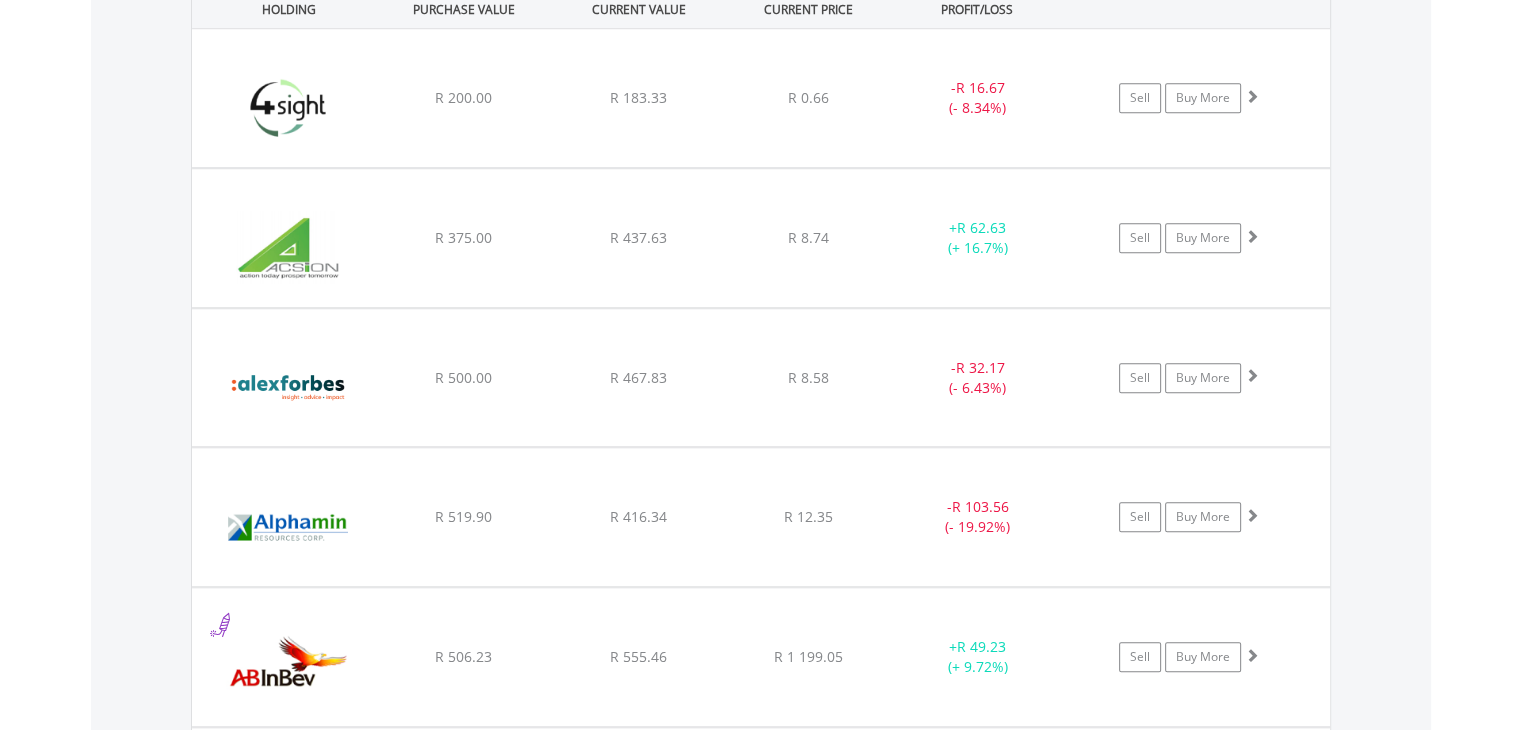 scroll, scrollTop: 1621, scrollLeft: 0, axis: vertical 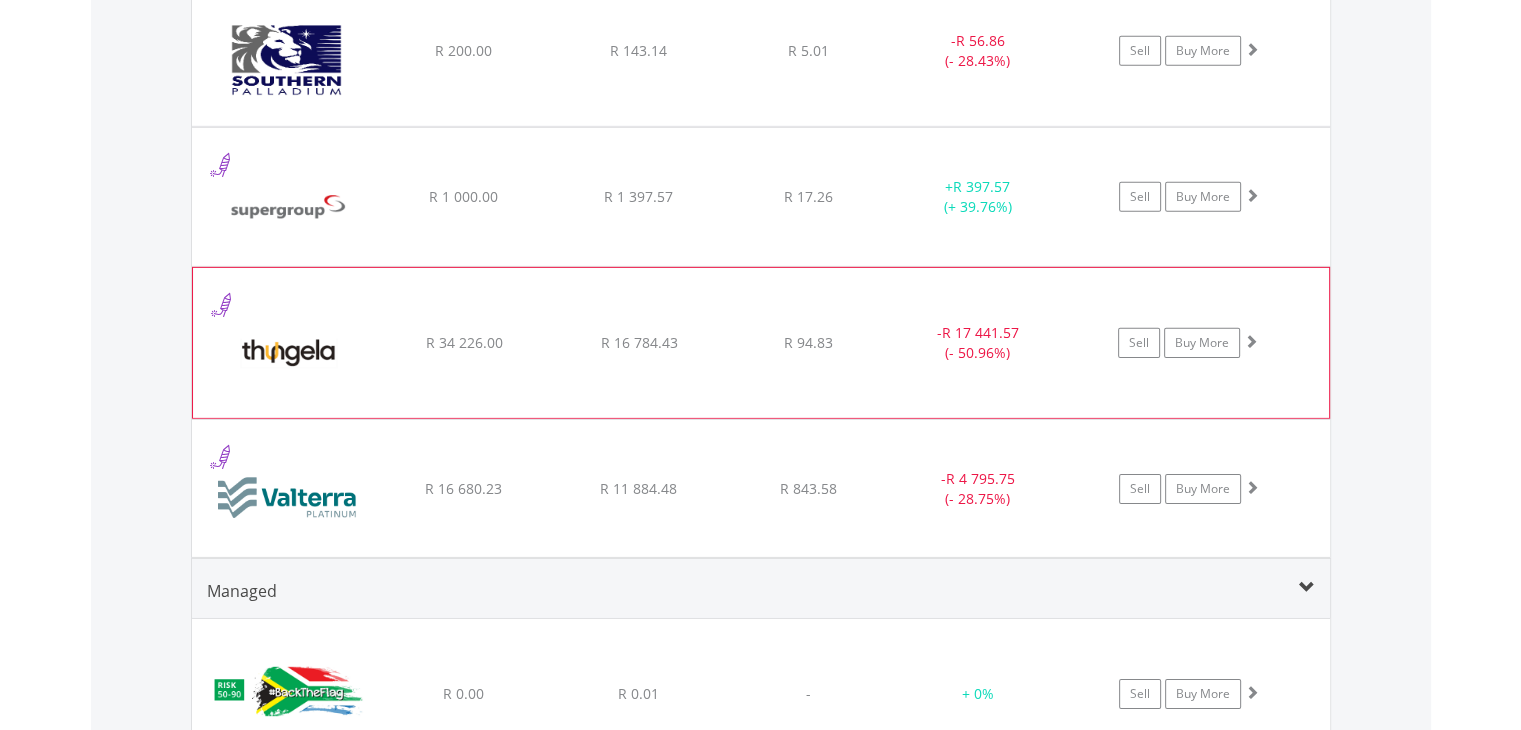 drag, startPoint x: 565, startPoint y: 334, endPoint x: 597, endPoint y: 373, distance: 50.447994 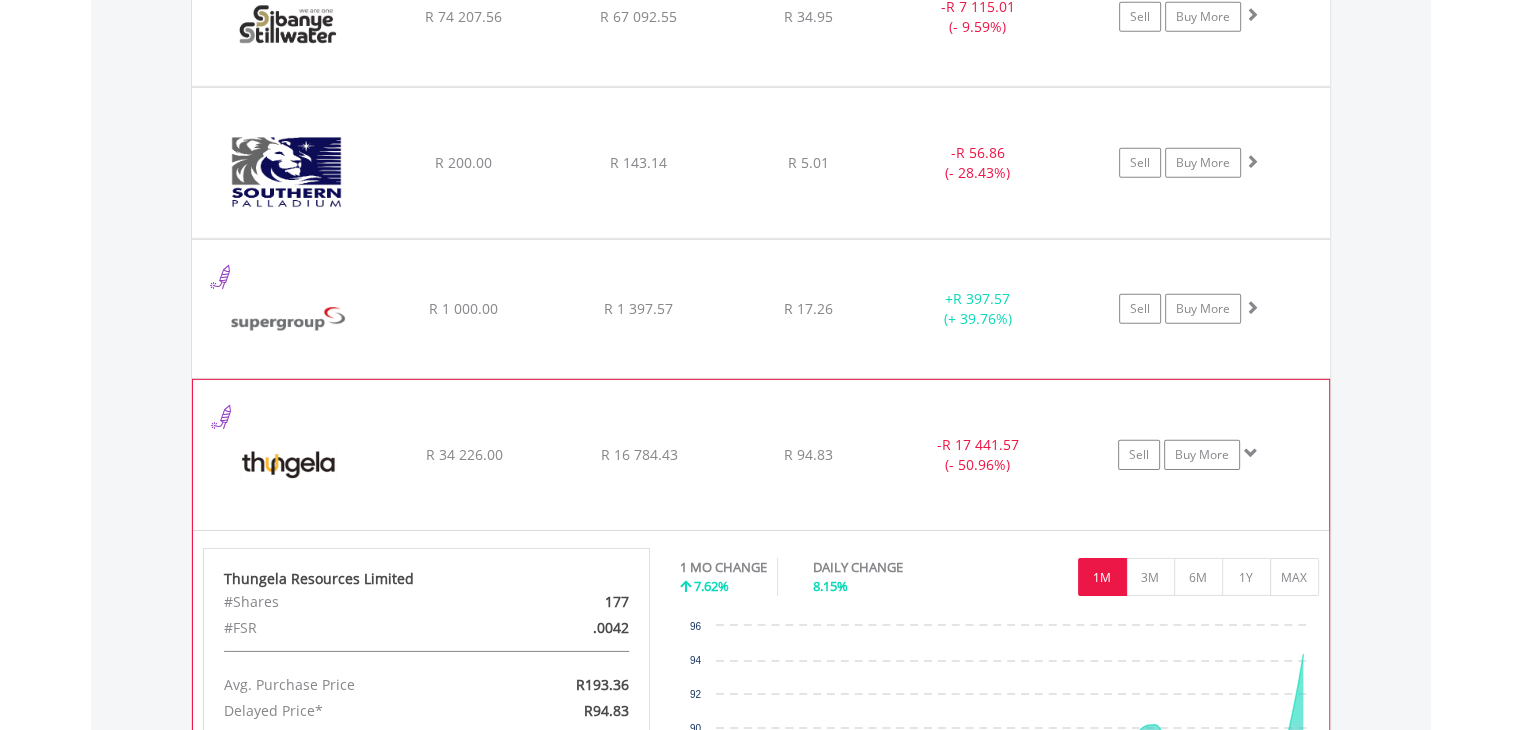 scroll, scrollTop: 6216, scrollLeft: 0, axis: vertical 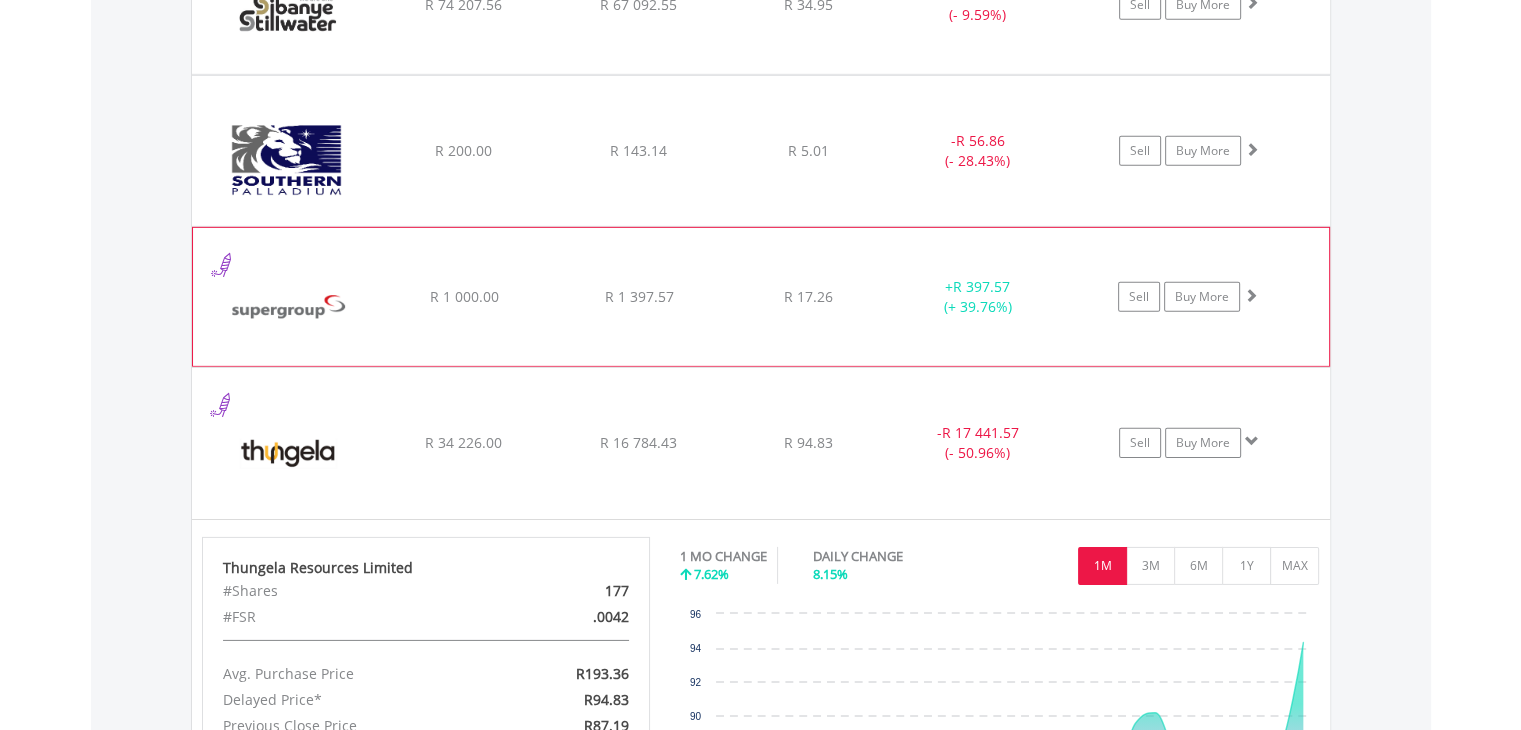 click at bounding box center (289, 307) 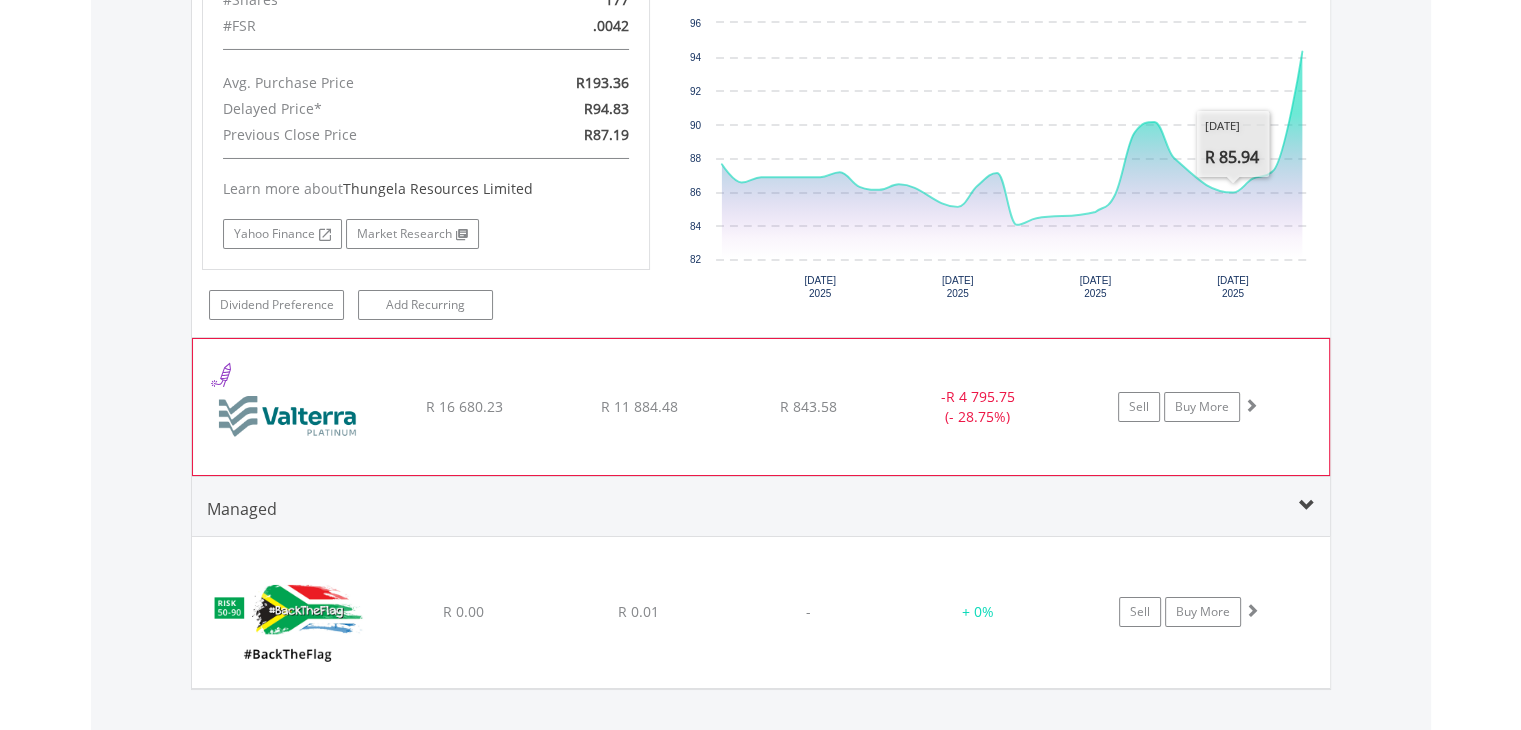 scroll, scrollTop: 7217, scrollLeft: 0, axis: vertical 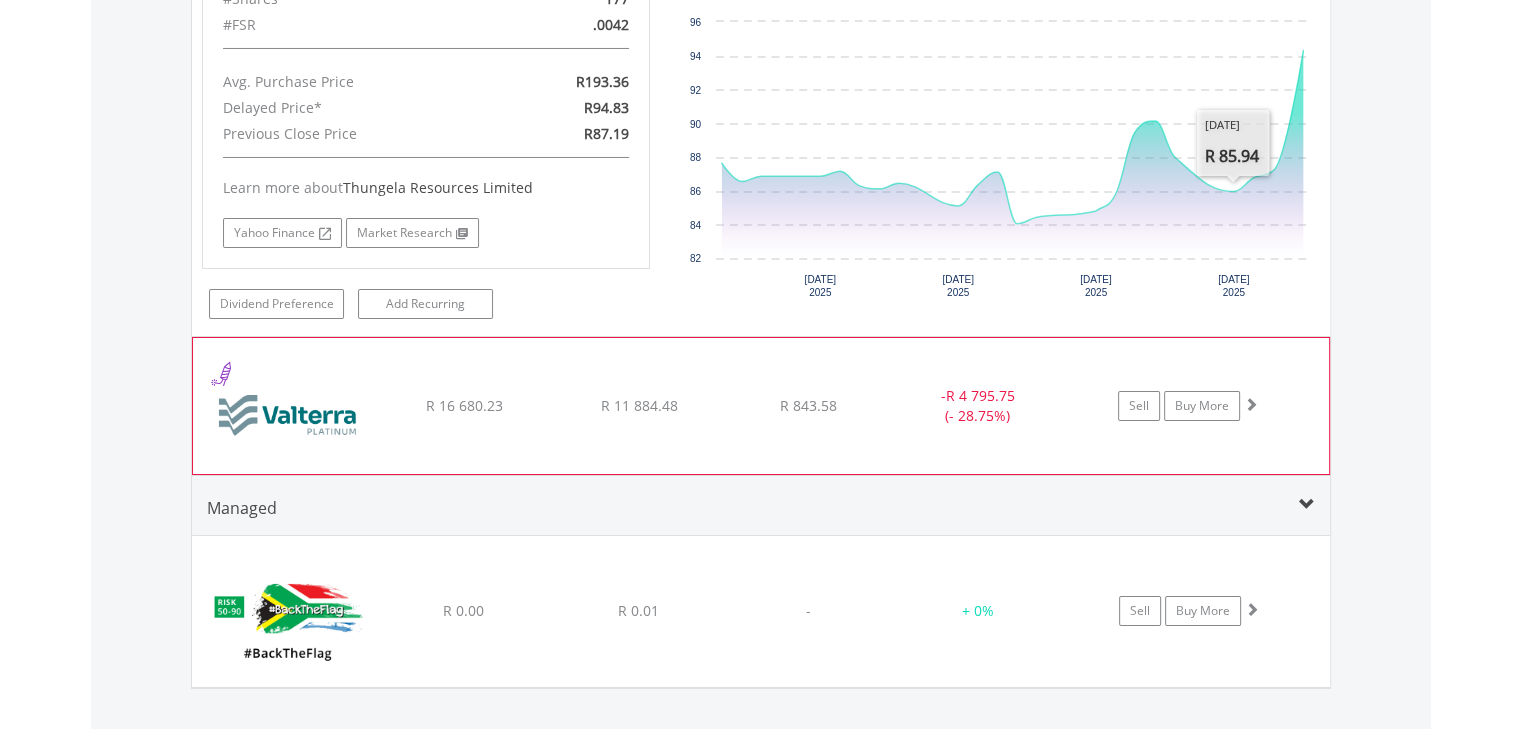click on "-  R 4 795.75 (- 28.75%)" at bounding box center [978, -5526] 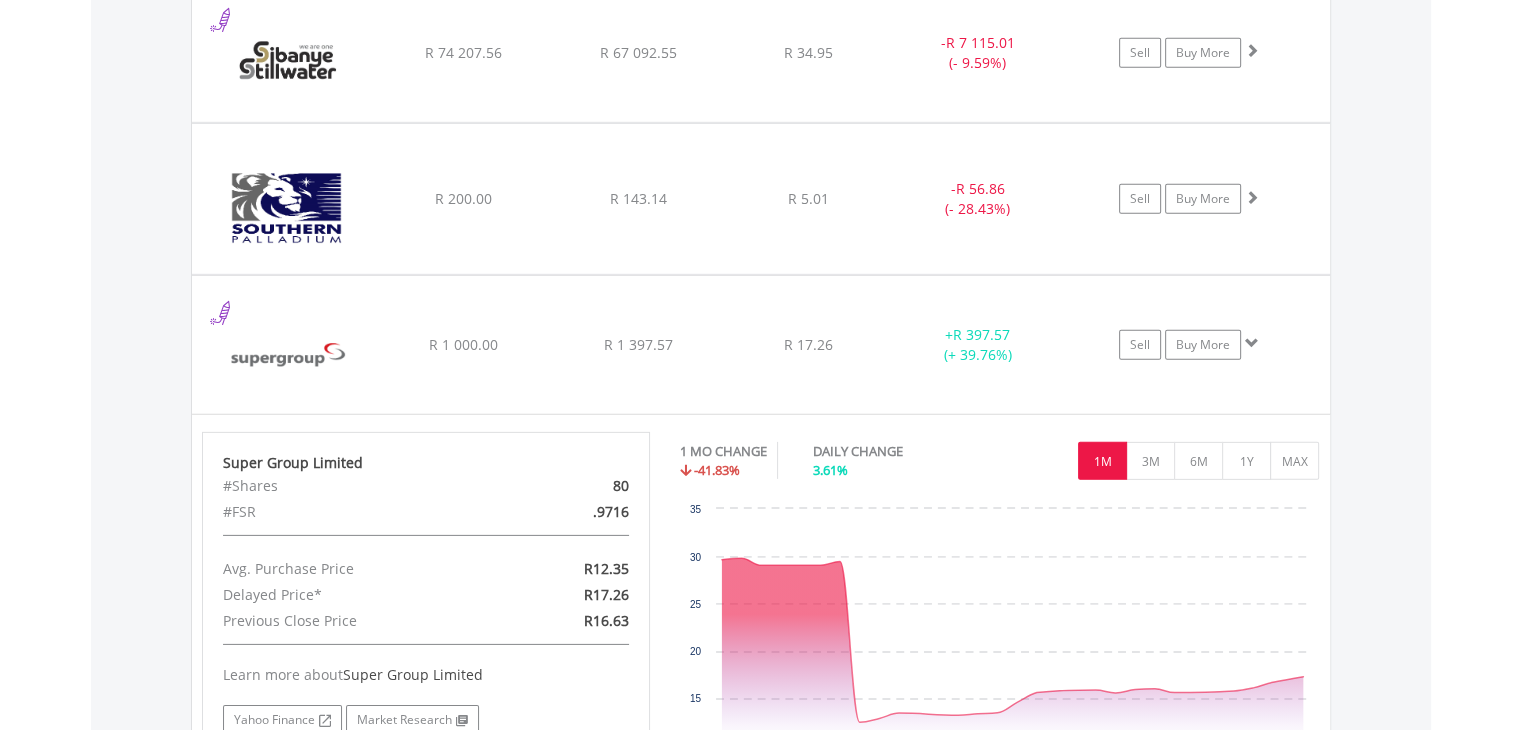 scroll, scrollTop: 6117, scrollLeft: 0, axis: vertical 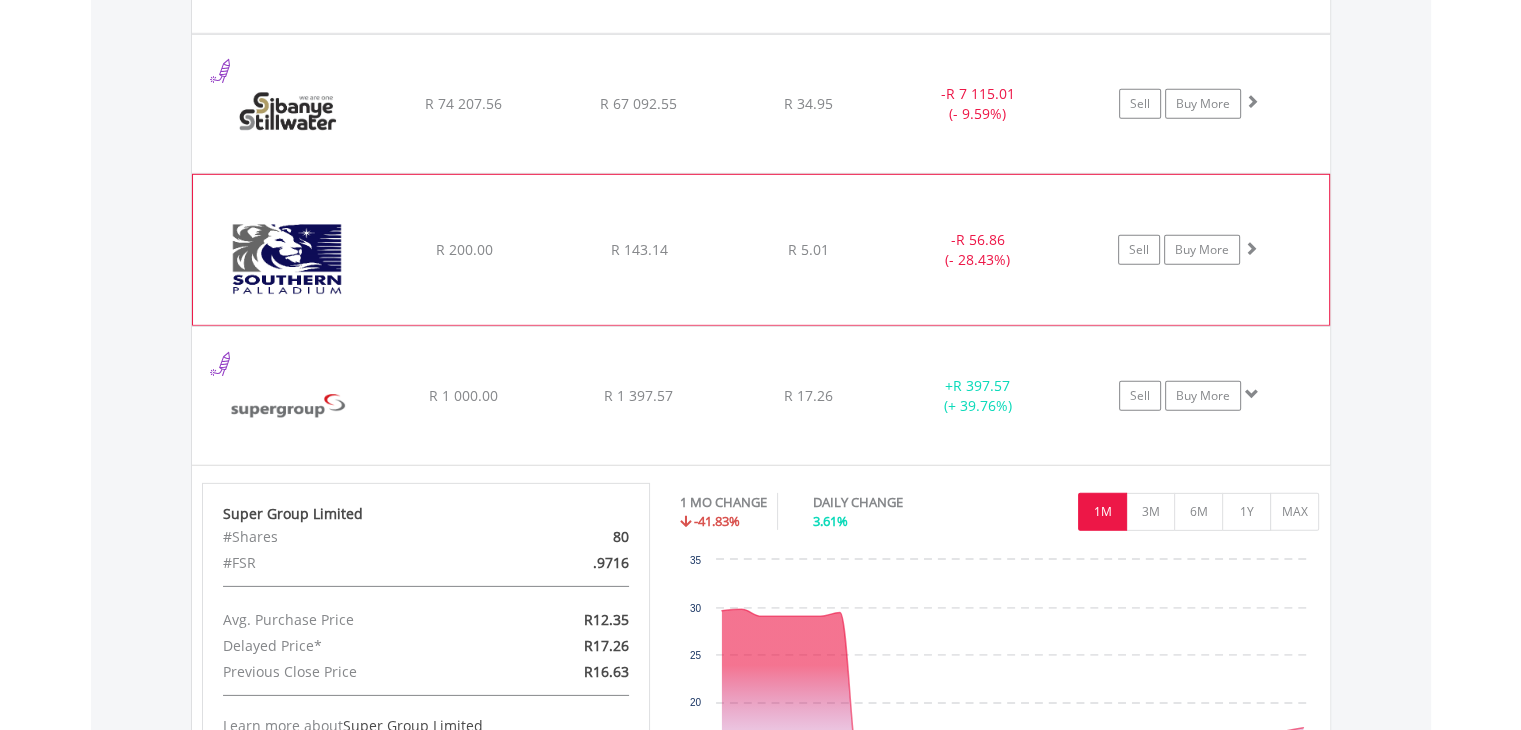 click on "-  R 56.86 (- 28.43%)" at bounding box center (978, -4426) 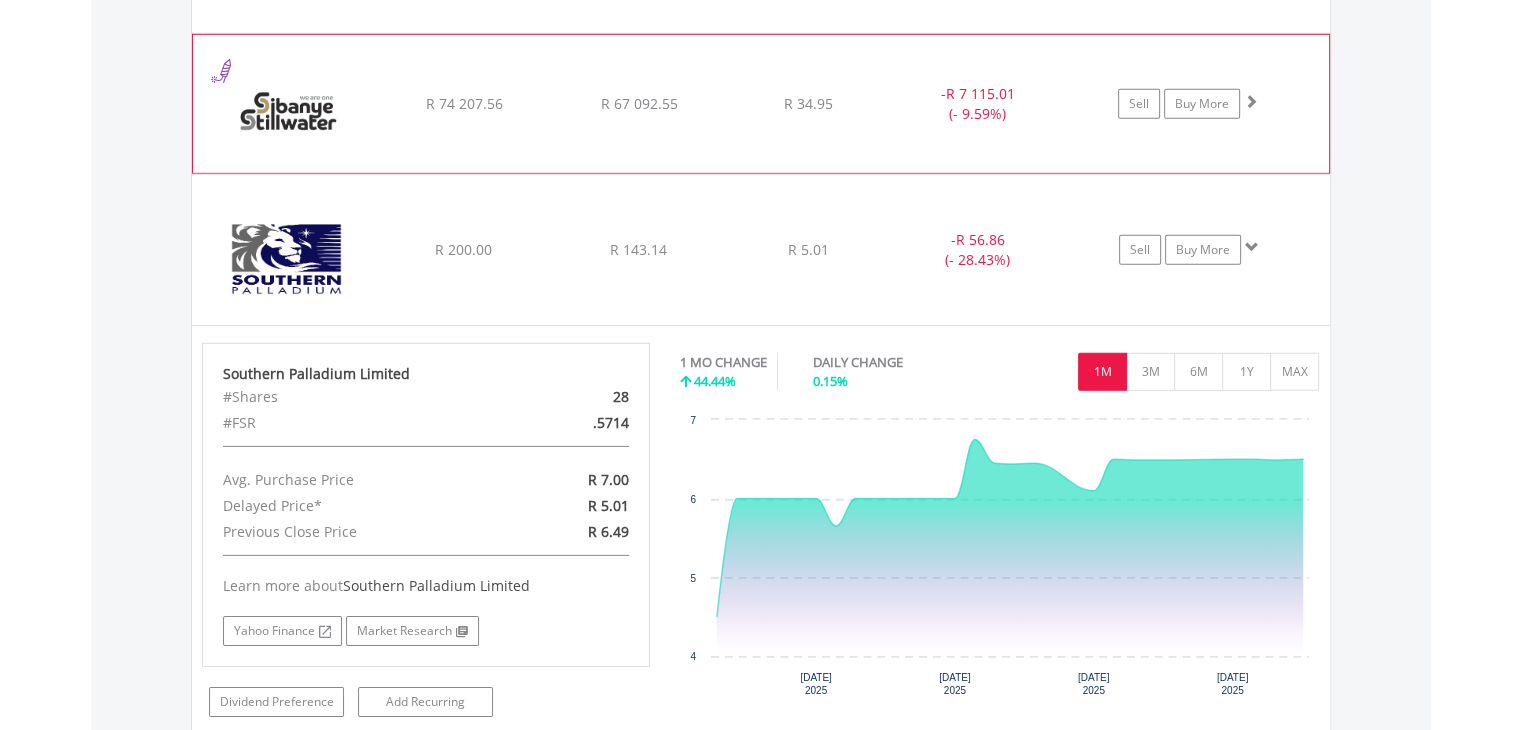 click on "R 67 092.55" at bounding box center [638, -4426] 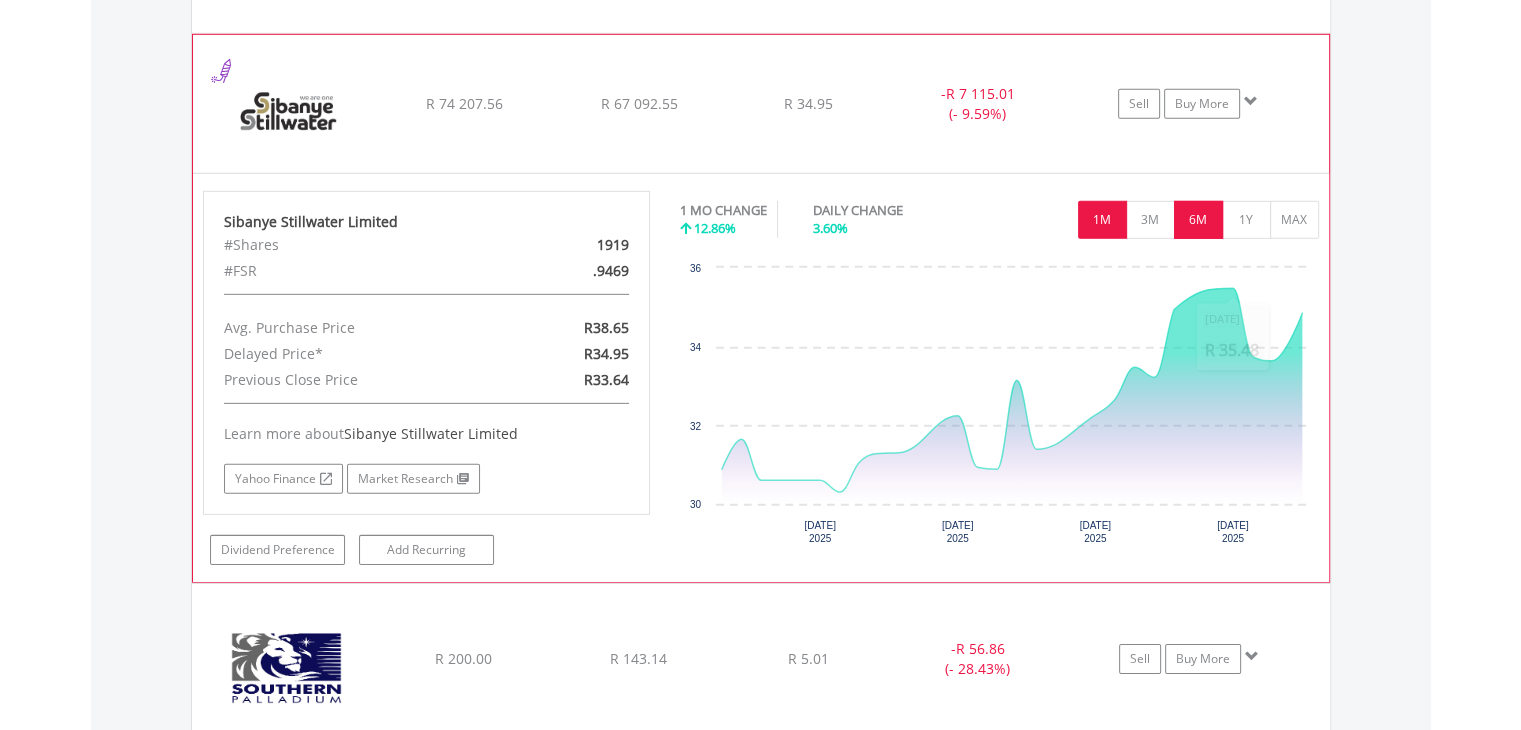 click on "6M" at bounding box center (1198, 220) 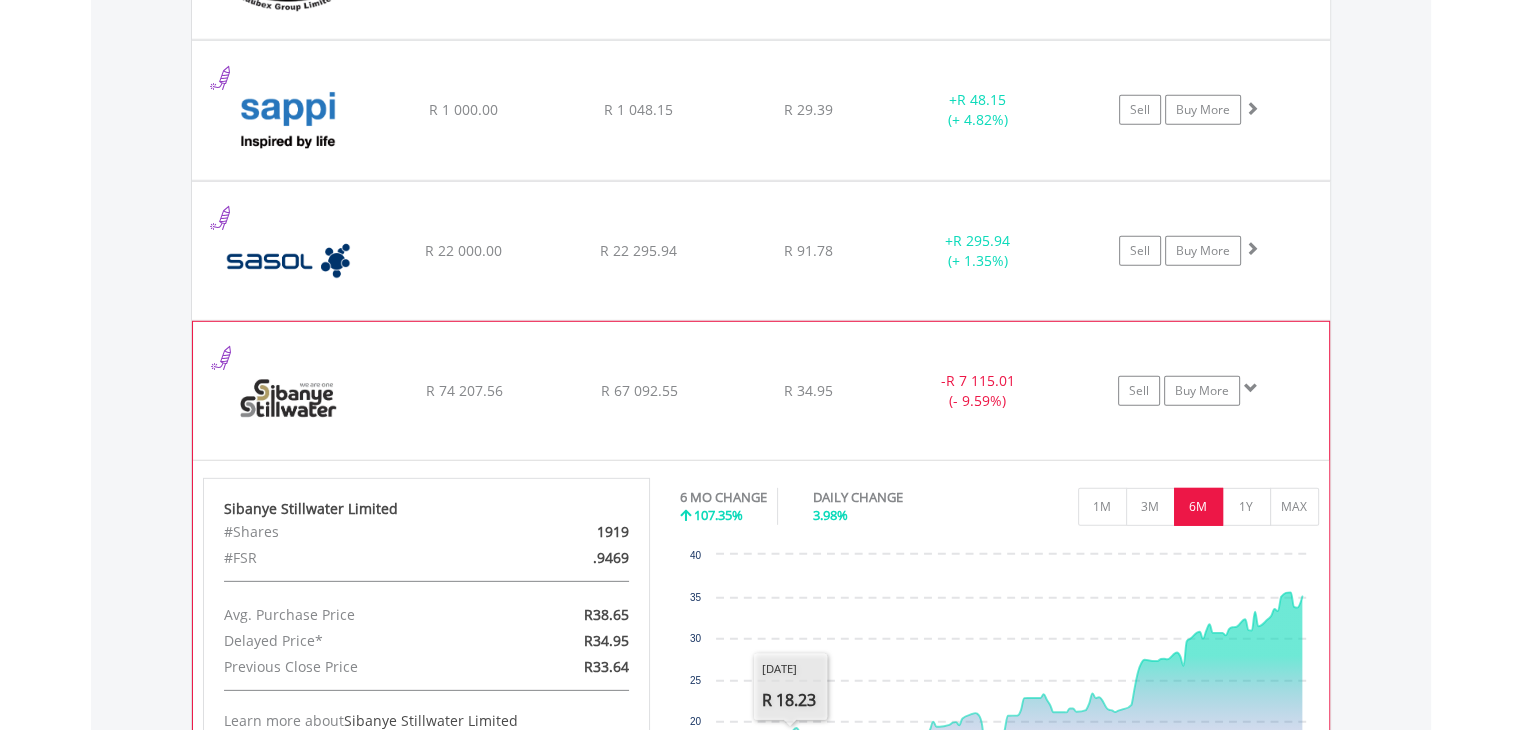 scroll, scrollTop: 5817, scrollLeft: 0, axis: vertical 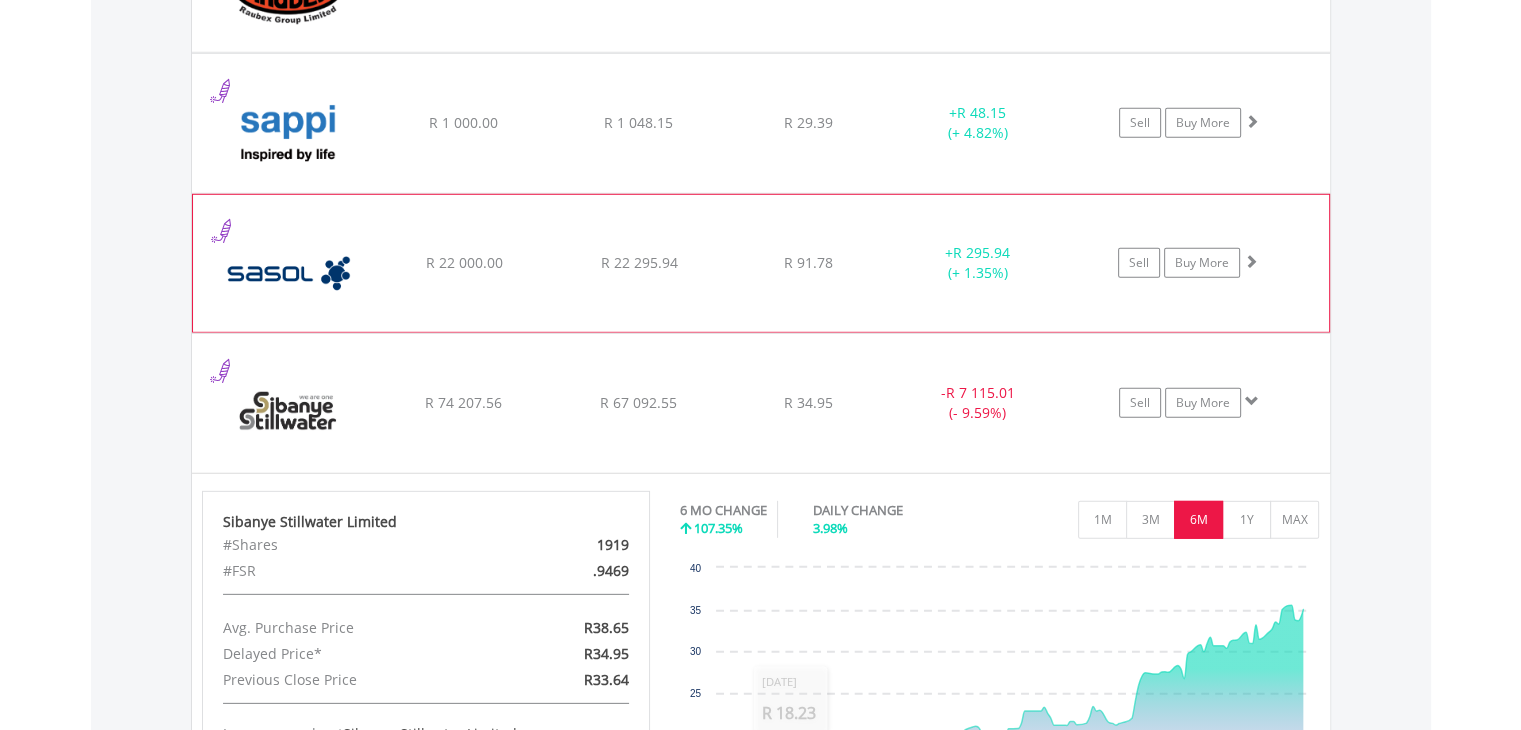 click on "R 22 295.94" at bounding box center (638, -4126) 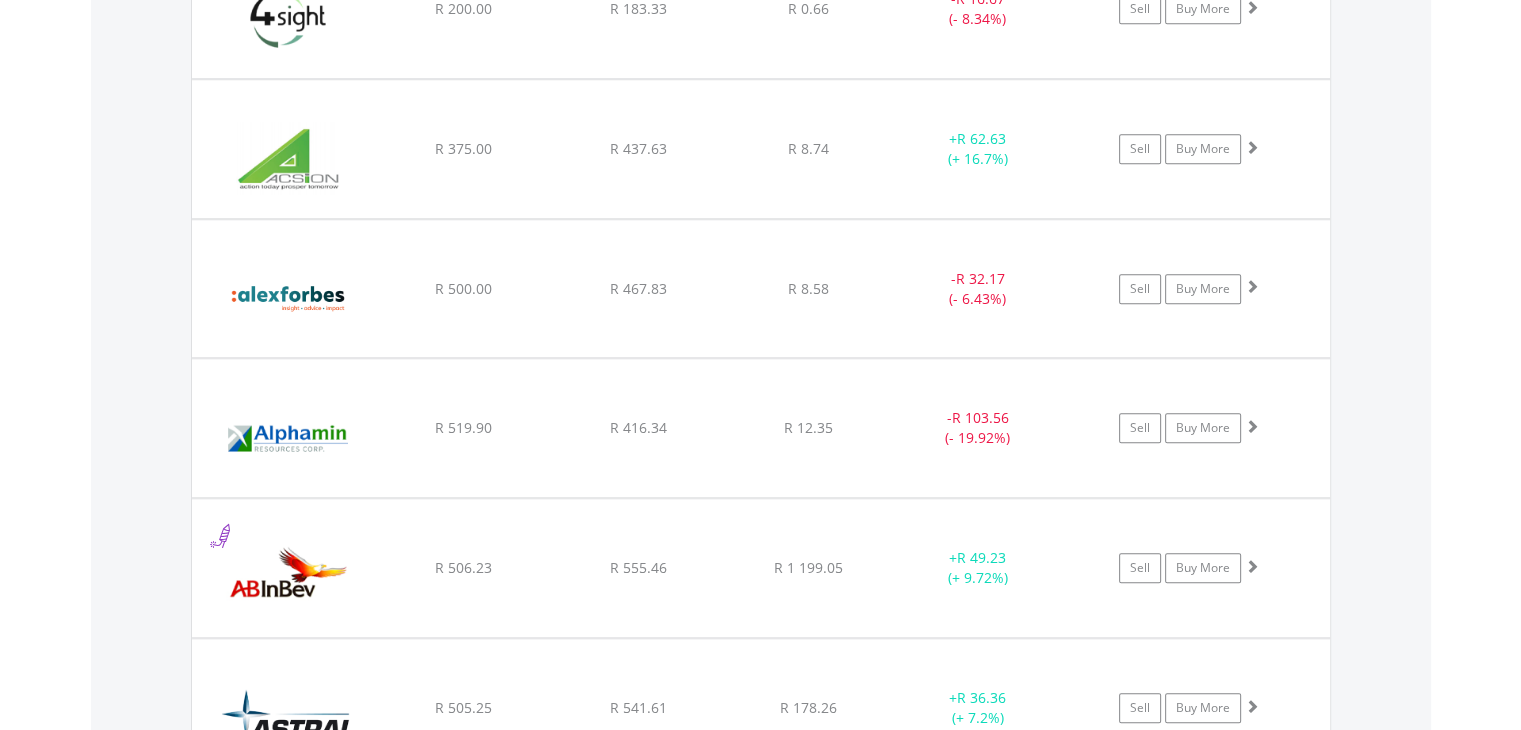 scroll, scrollTop: 1517, scrollLeft: 0, axis: vertical 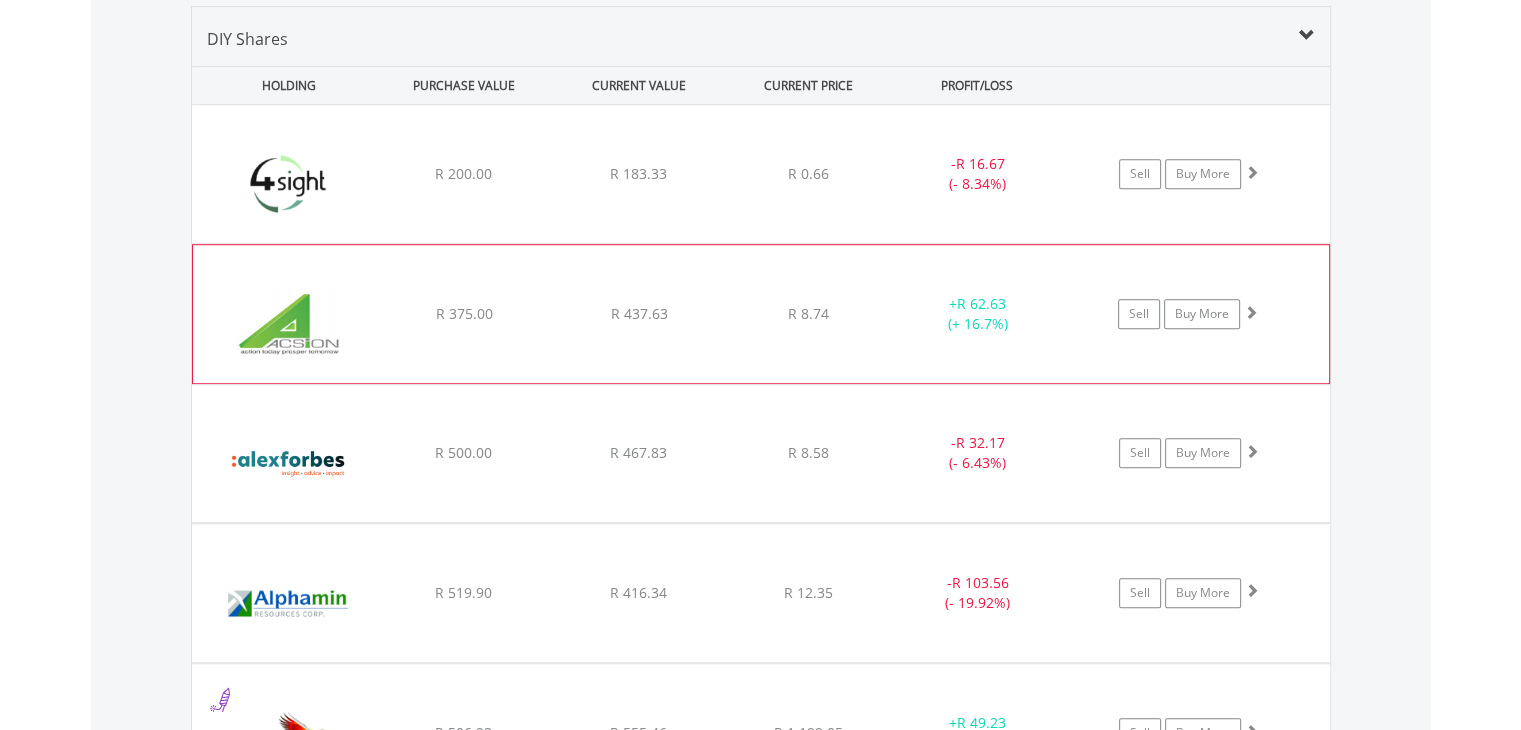 click on "﻿
Acsion Limited
R 375.00
R 437.63
R 8.74
+  R 62.63 (+ 16.7%)
Sell
Buy More" at bounding box center (761, 174) 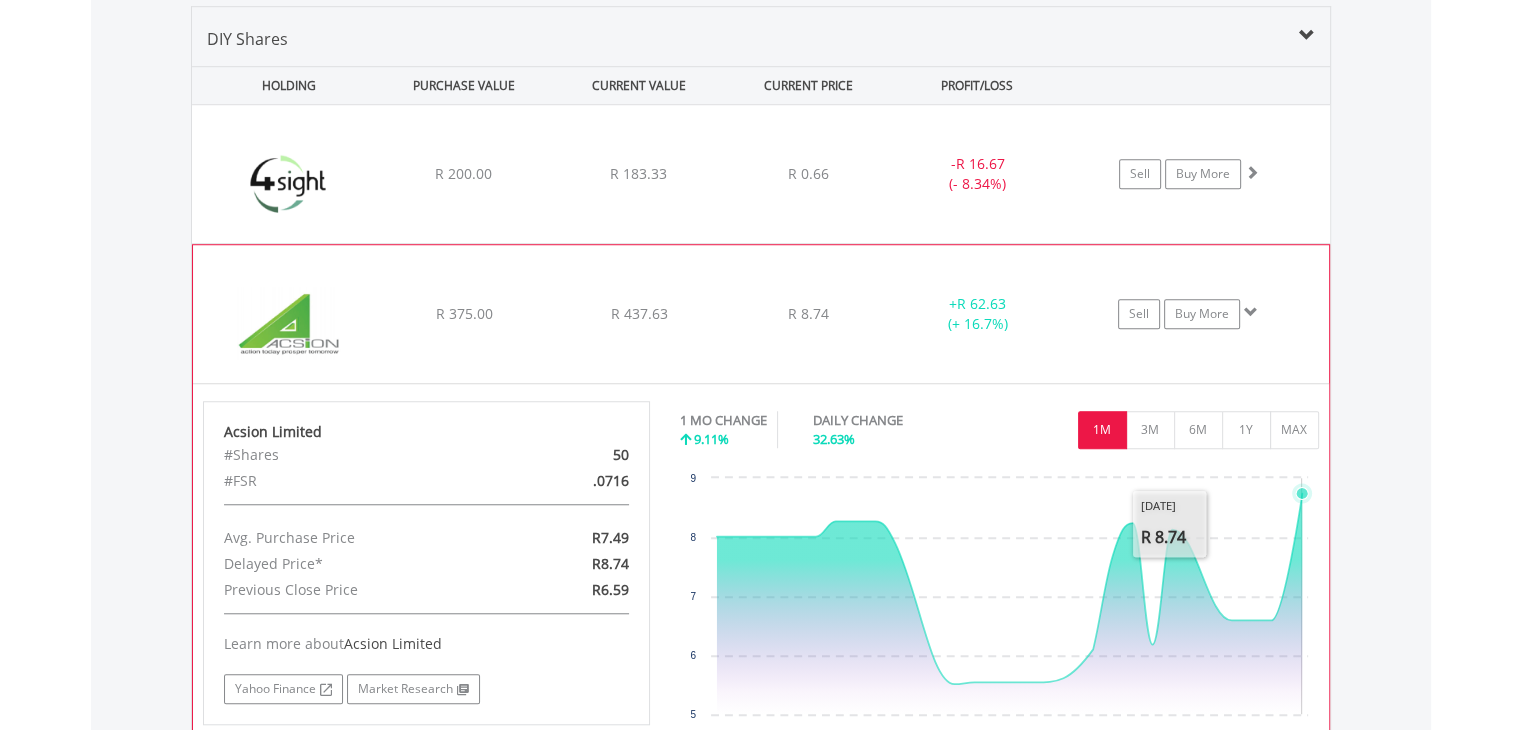 scroll, scrollTop: 1717, scrollLeft: 0, axis: vertical 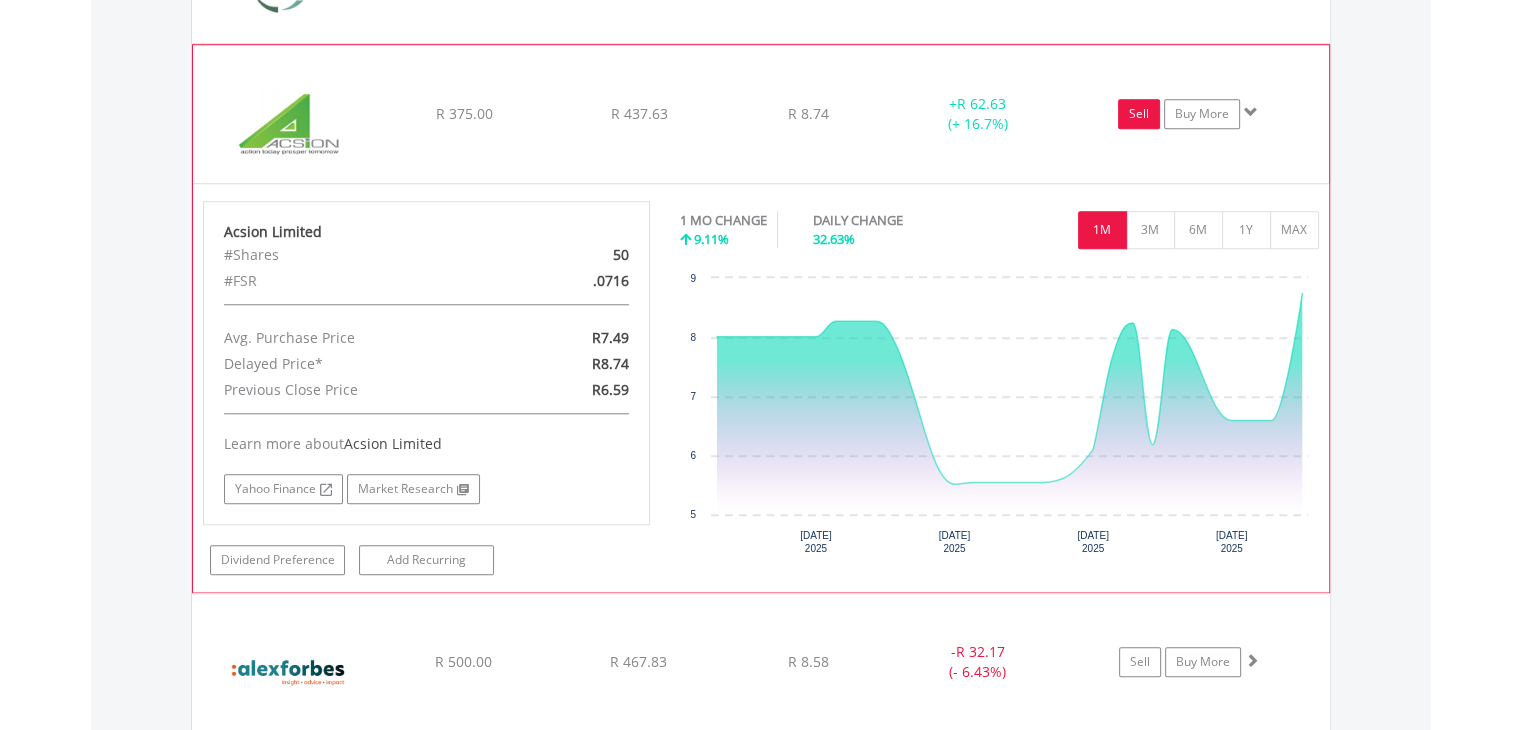 click on "Sell" at bounding box center (1139, 114) 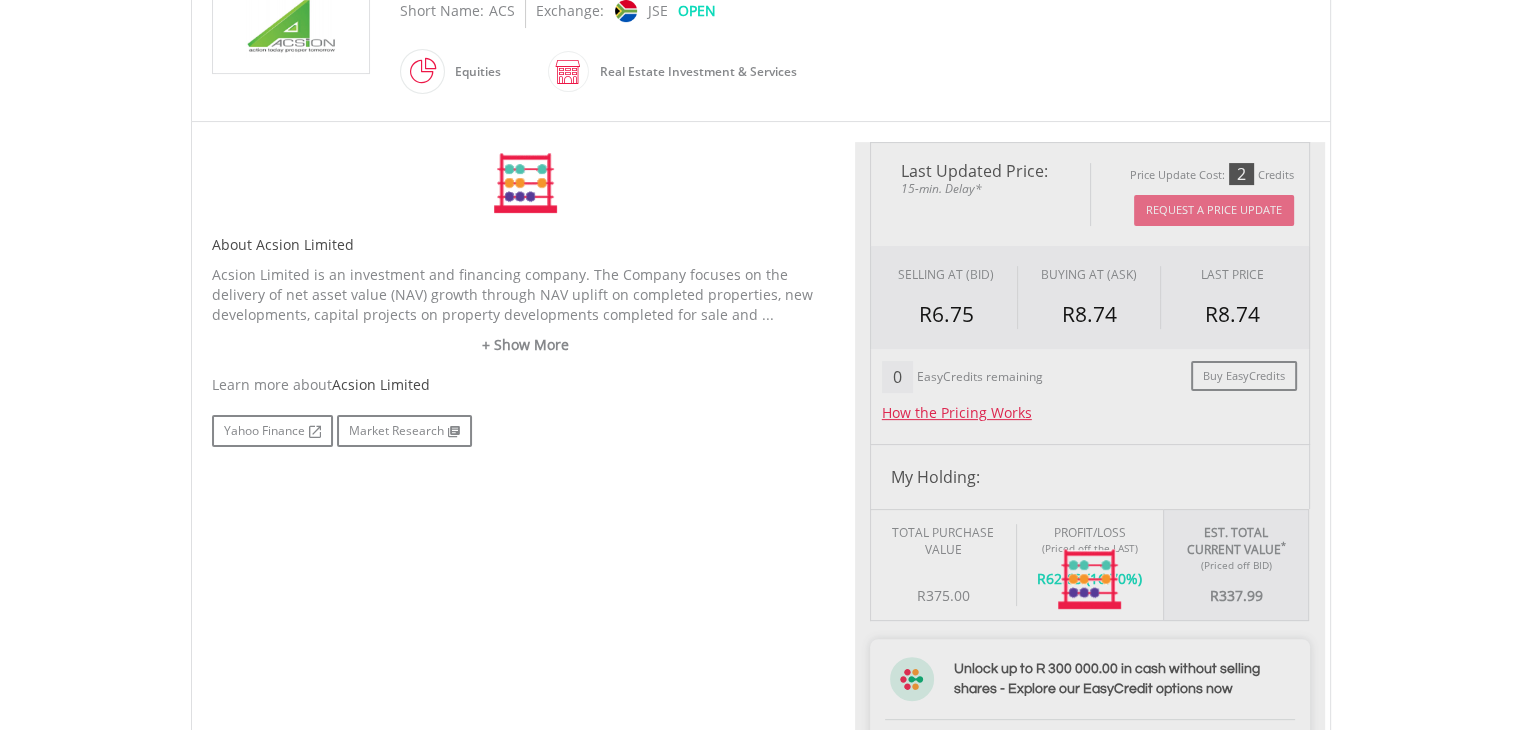 type on "******" 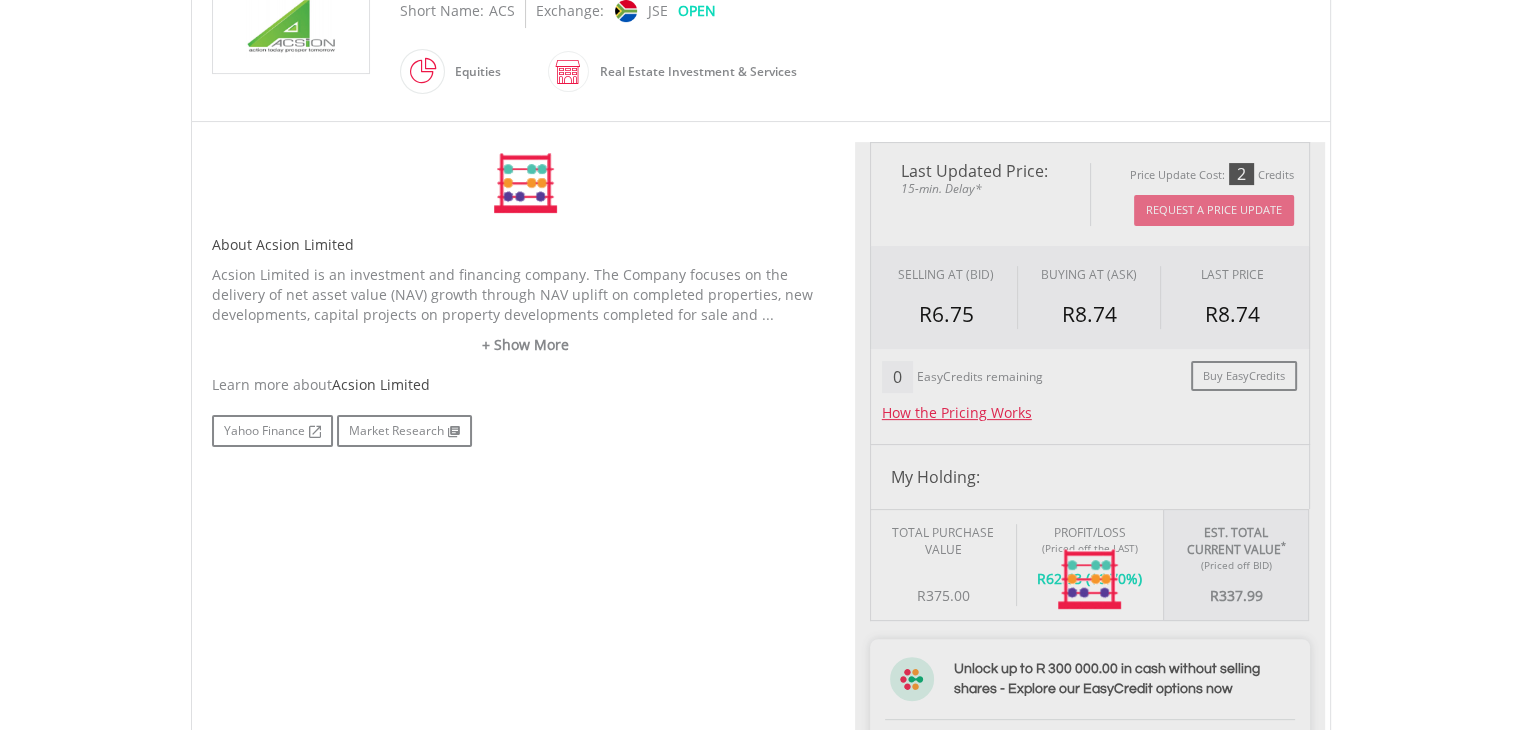 type on "******" 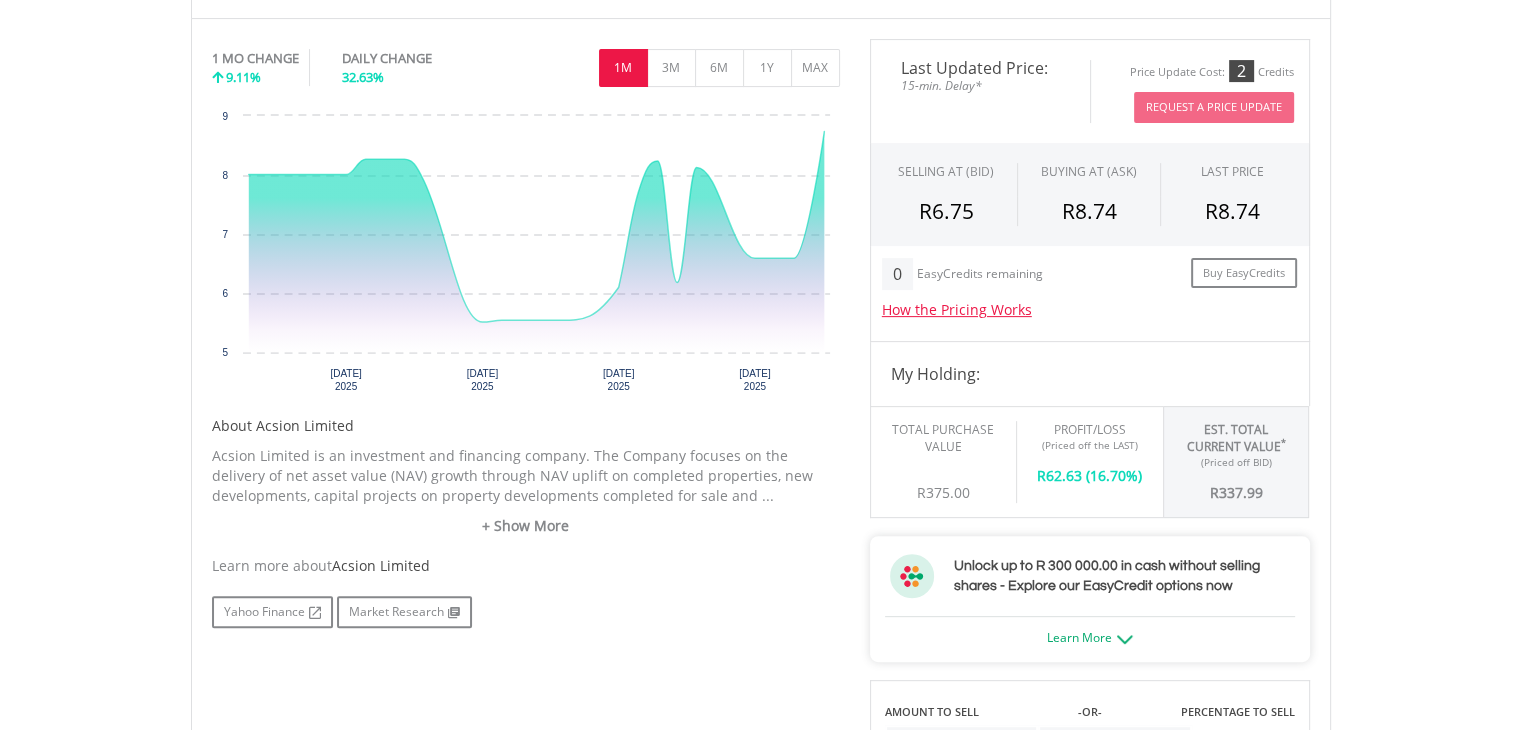 scroll, scrollTop: 600, scrollLeft: 0, axis: vertical 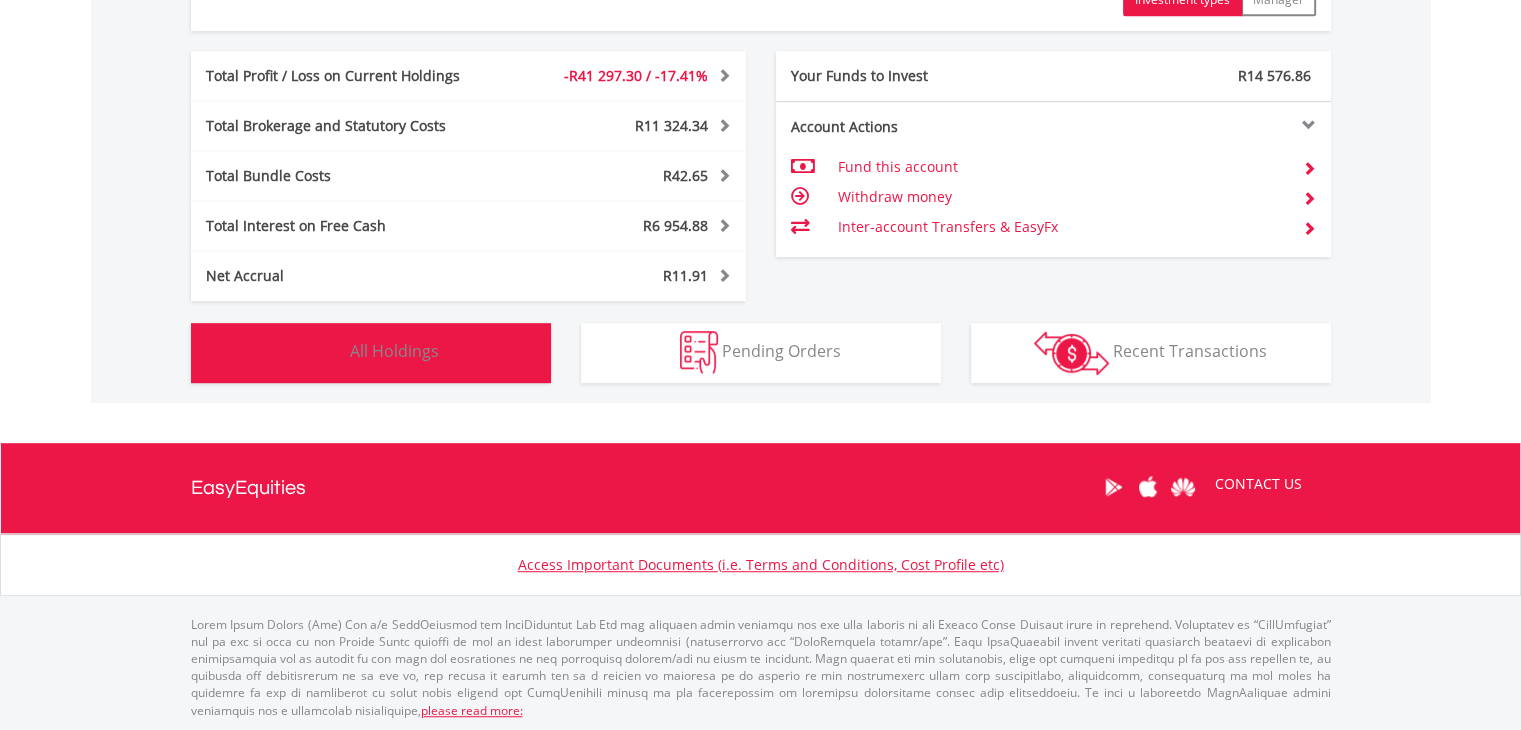 click on "Holdings
All Holdings" at bounding box center (371, 353) 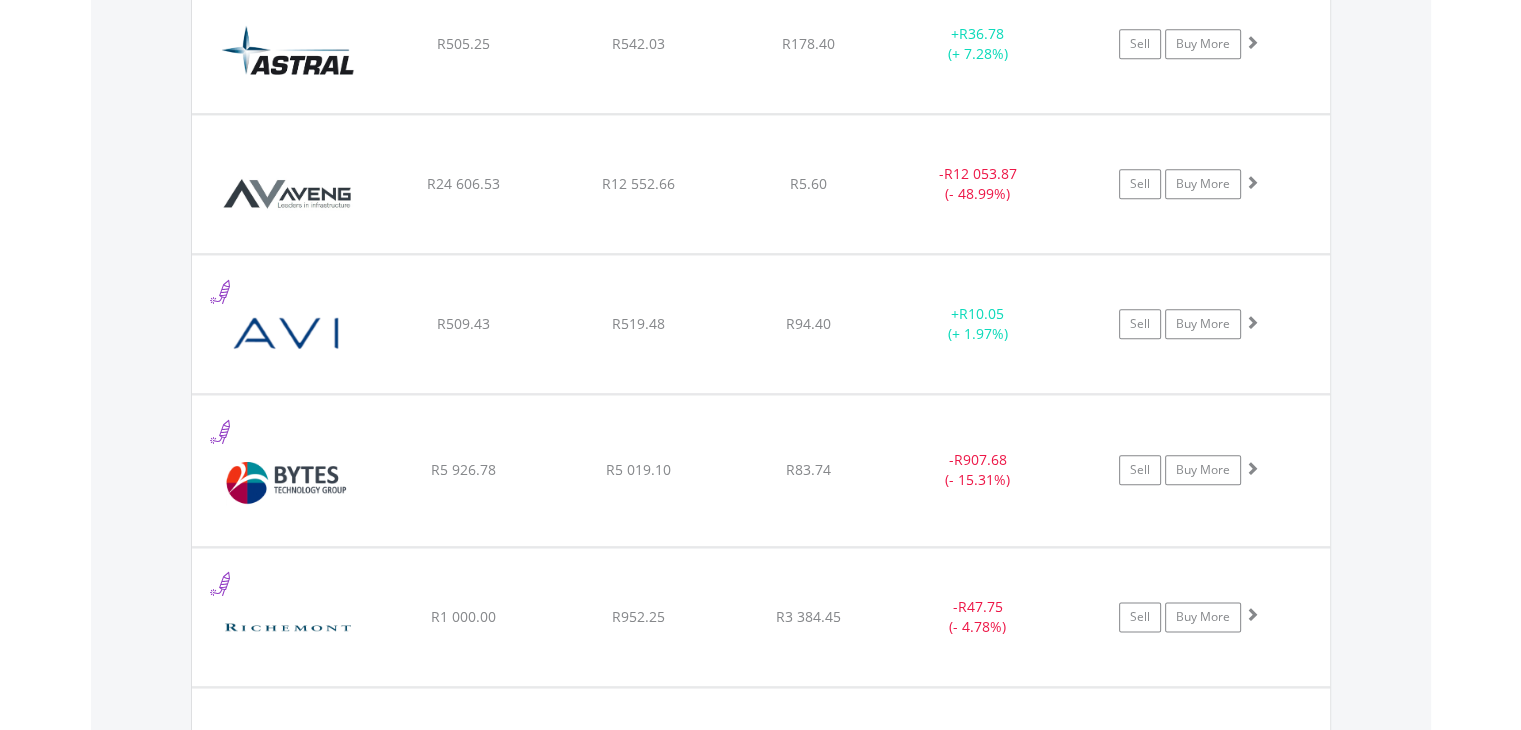 scroll, scrollTop: 2221, scrollLeft: 0, axis: vertical 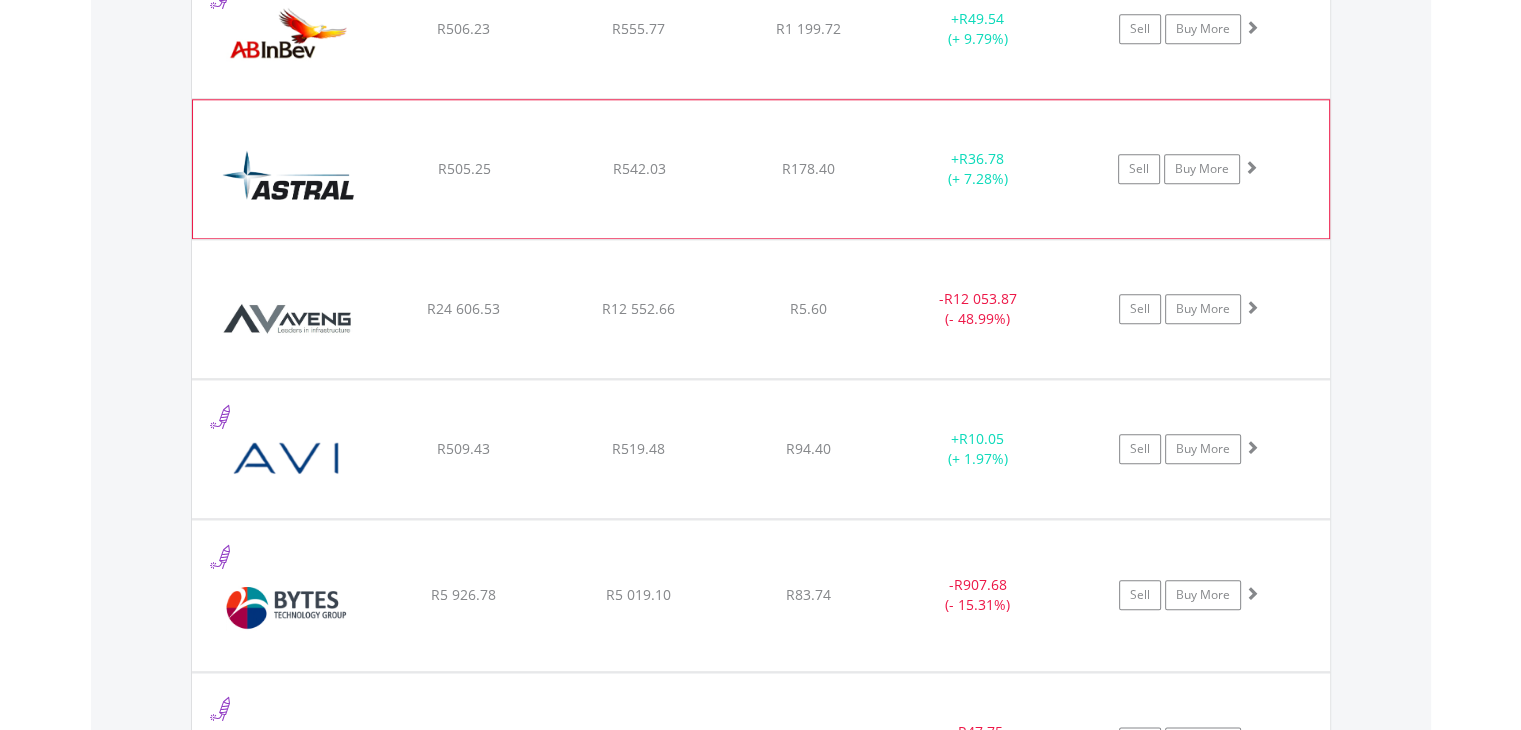 click on "R542.03" at bounding box center (638, -530) 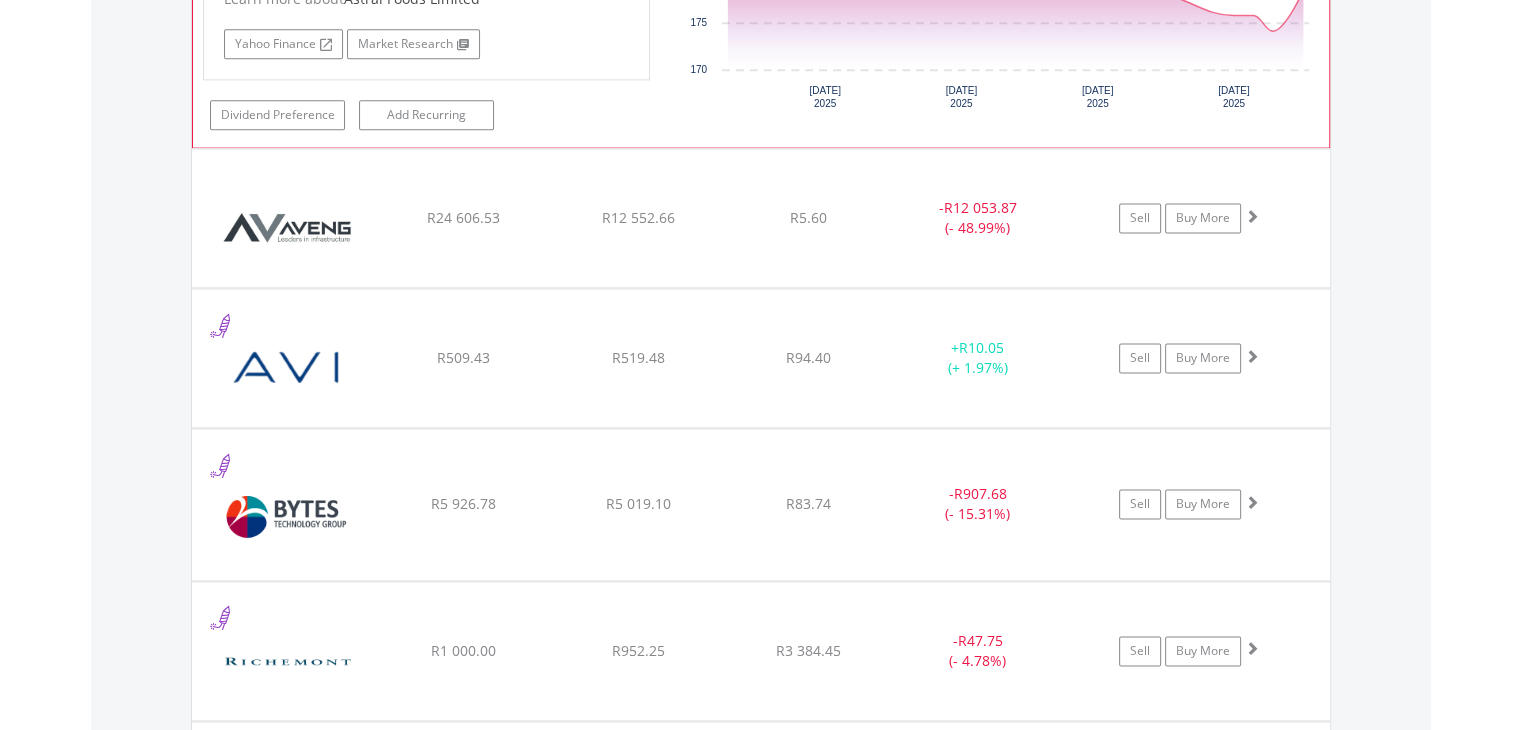 scroll, scrollTop: 2921, scrollLeft: 0, axis: vertical 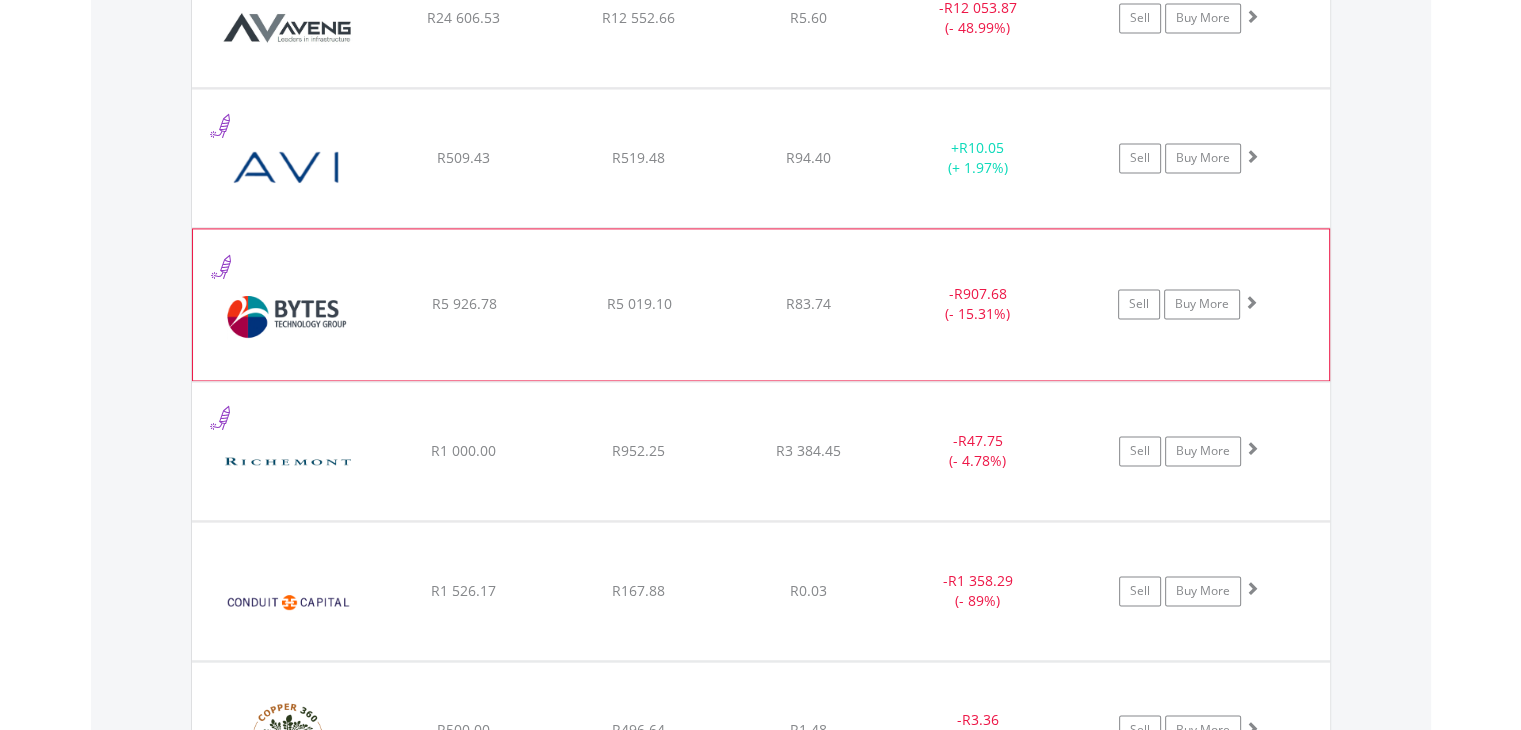 click on "R5 926.78" at bounding box center [463, -1230] 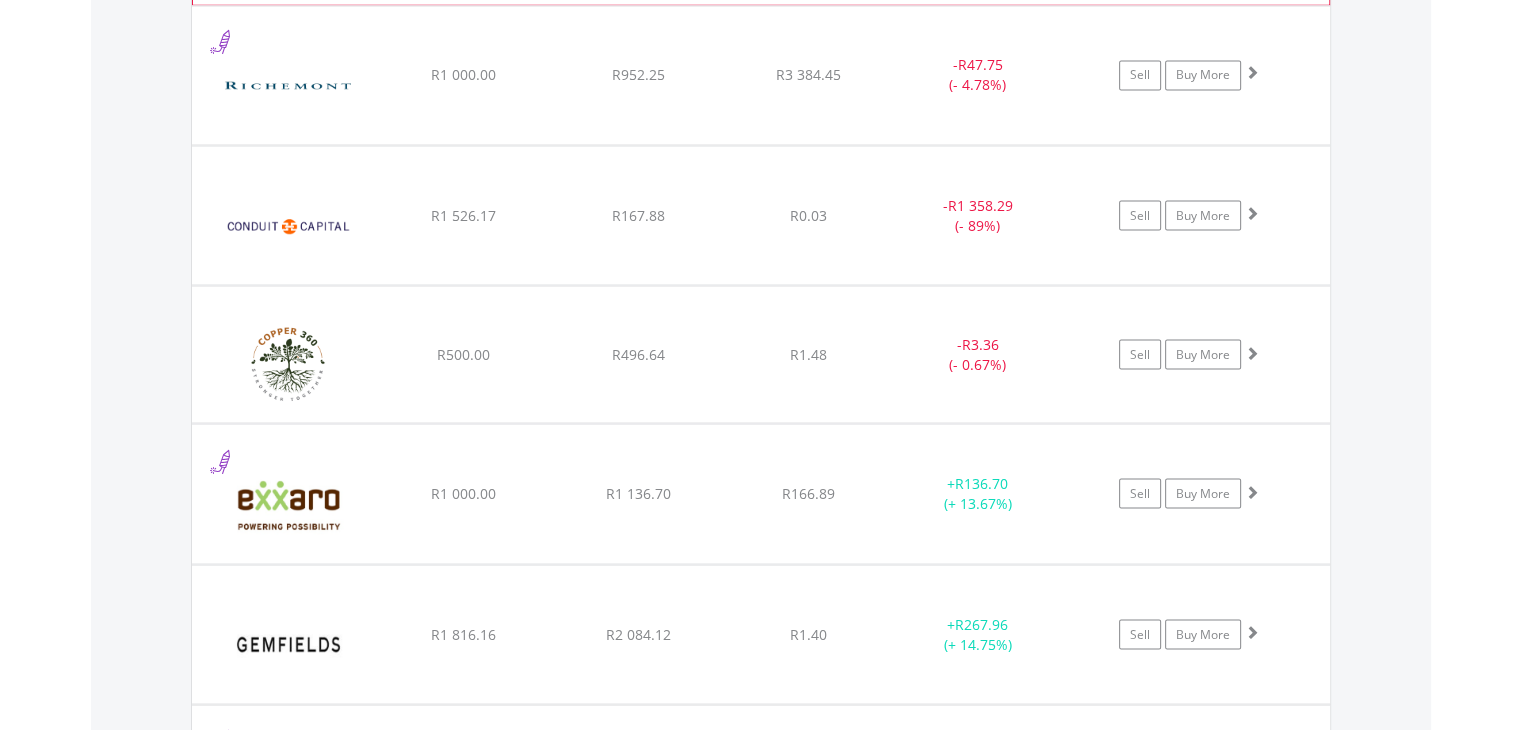 scroll, scrollTop: 3921, scrollLeft: 0, axis: vertical 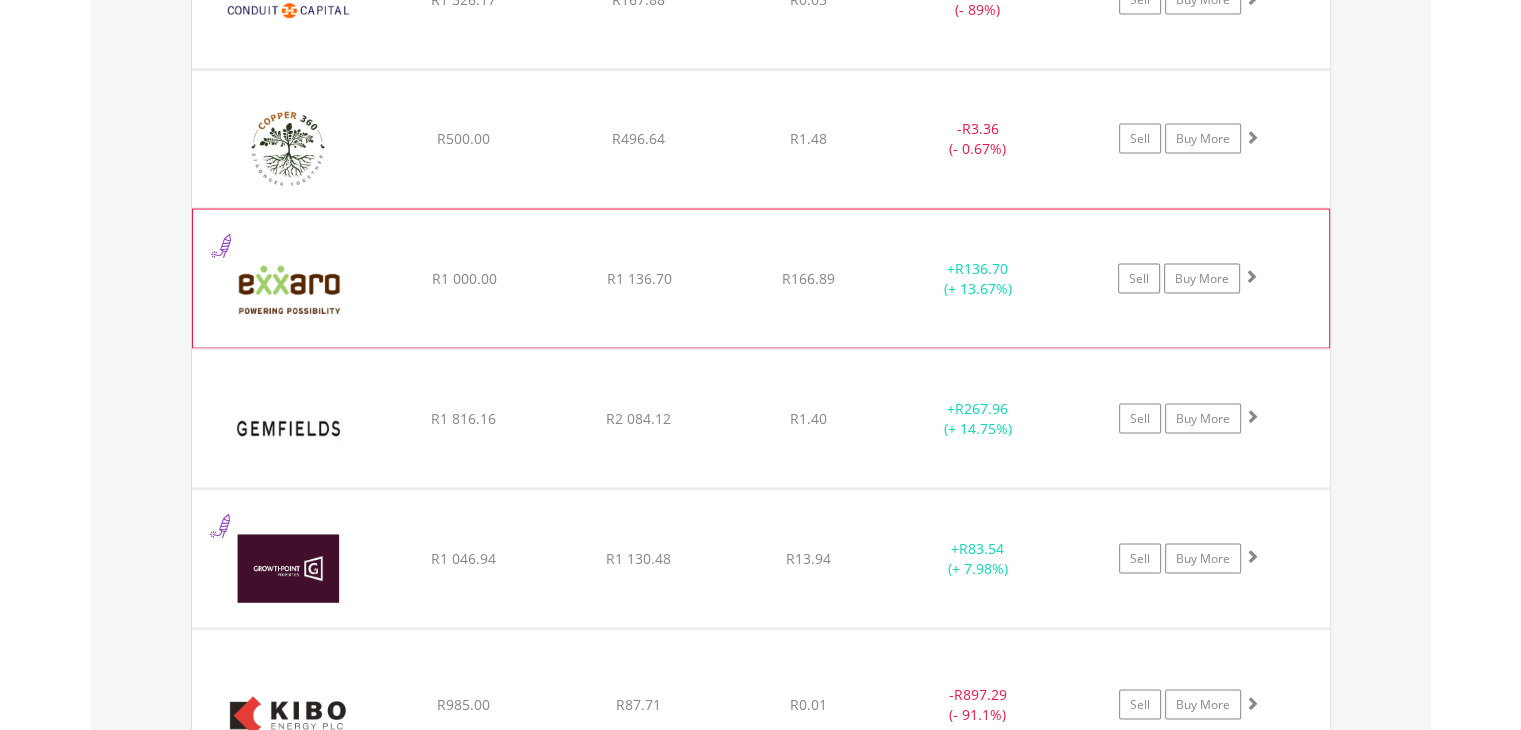 click on "R1 136.70" at bounding box center (638, -2230) 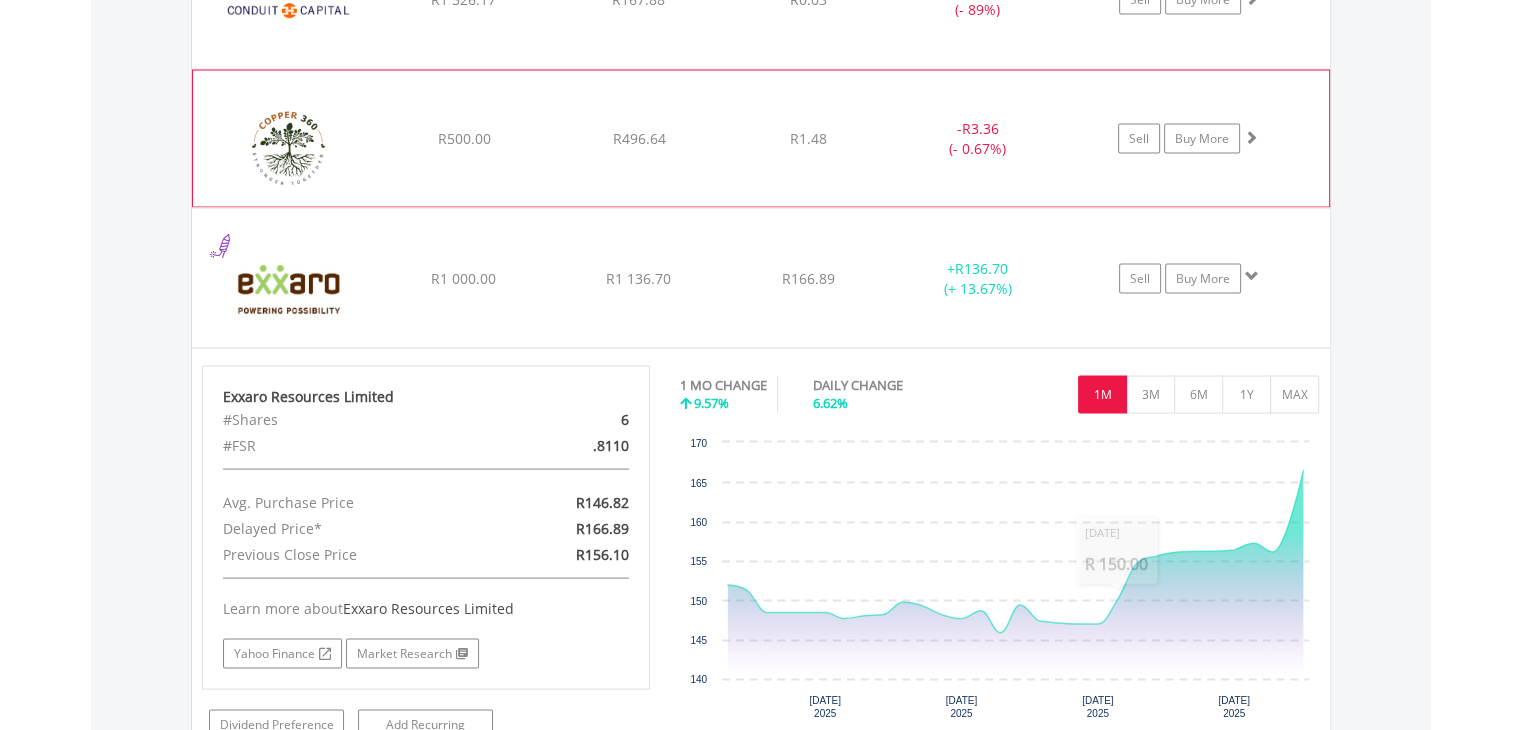 click on "R500.00" at bounding box center (463, -2230) 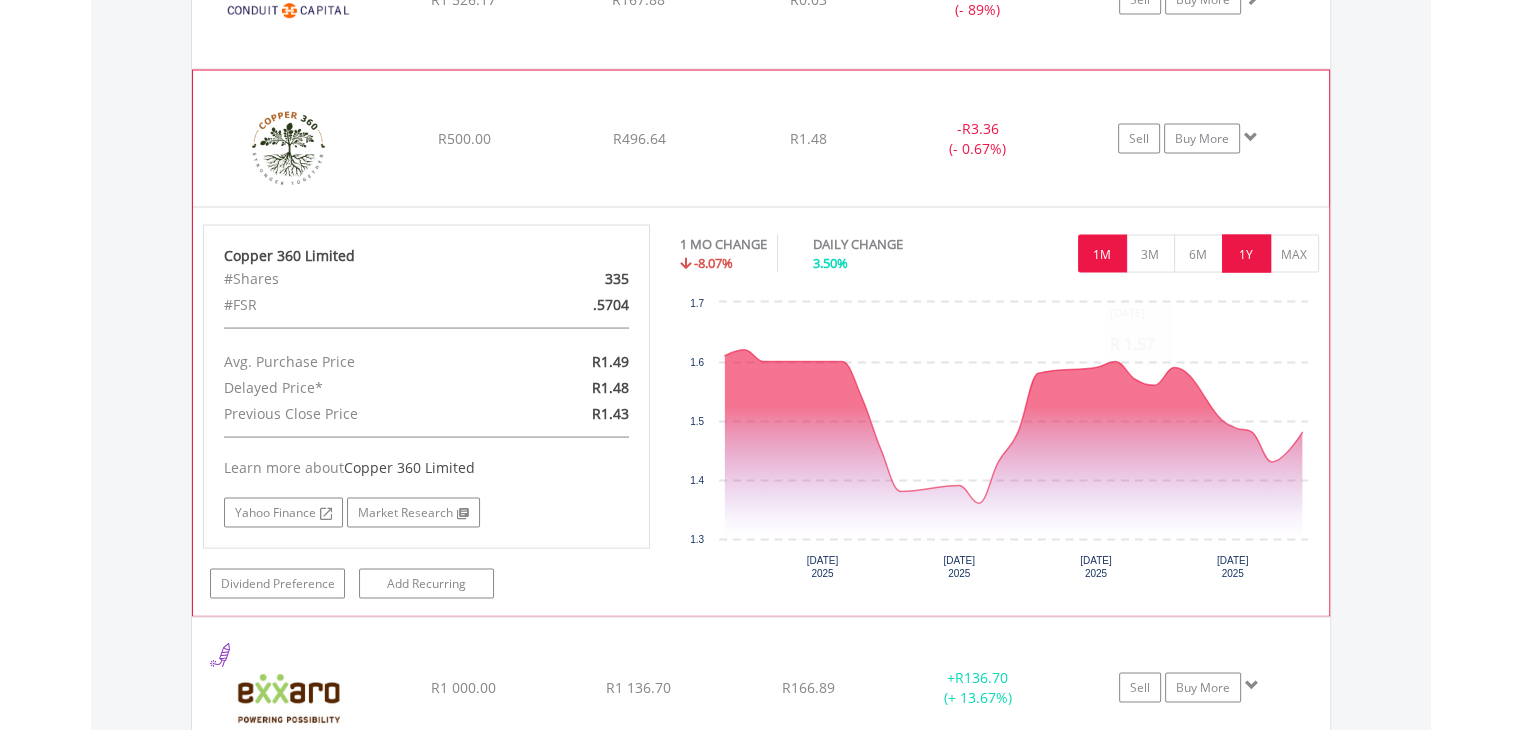 click on "1Y" at bounding box center [1246, 254] 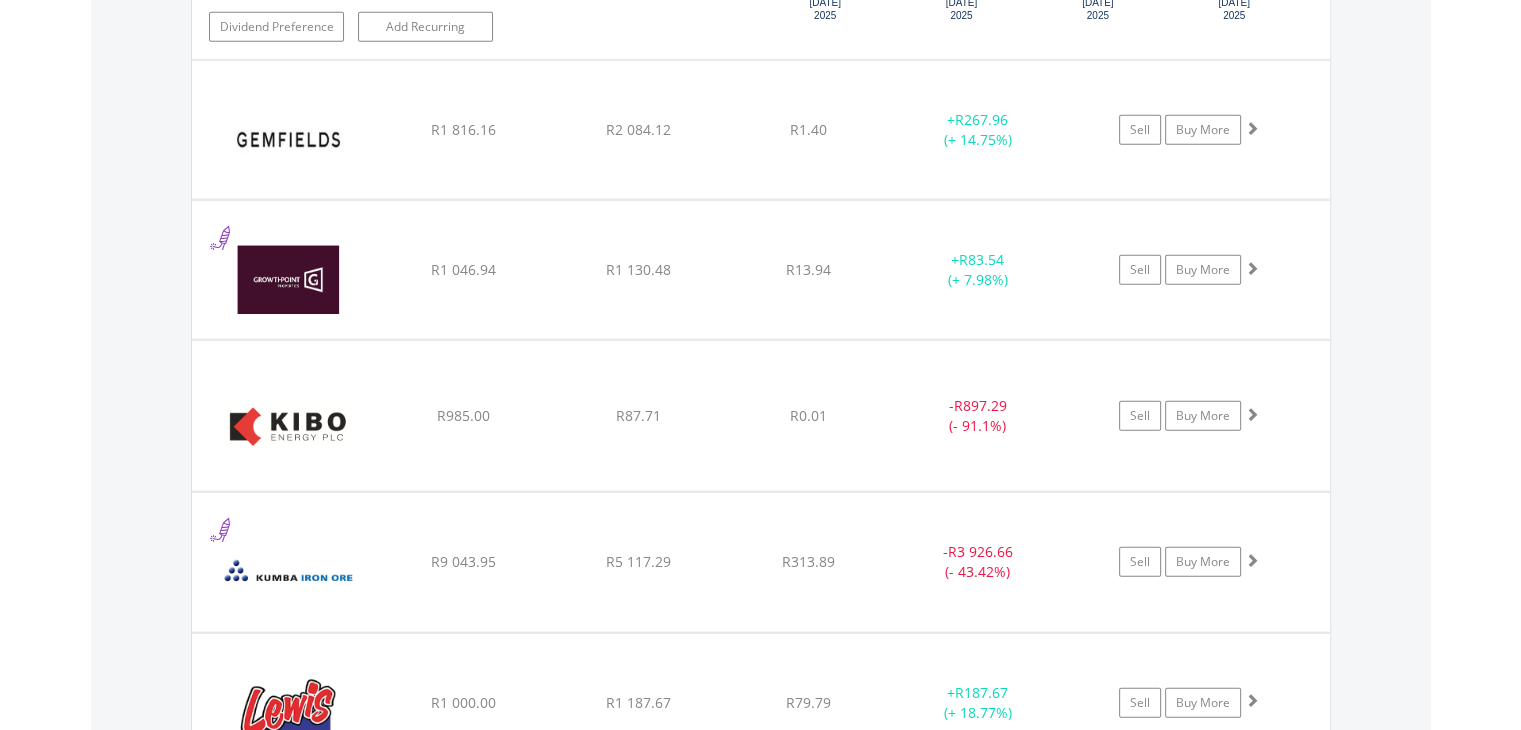 scroll, scrollTop: 5021, scrollLeft: 0, axis: vertical 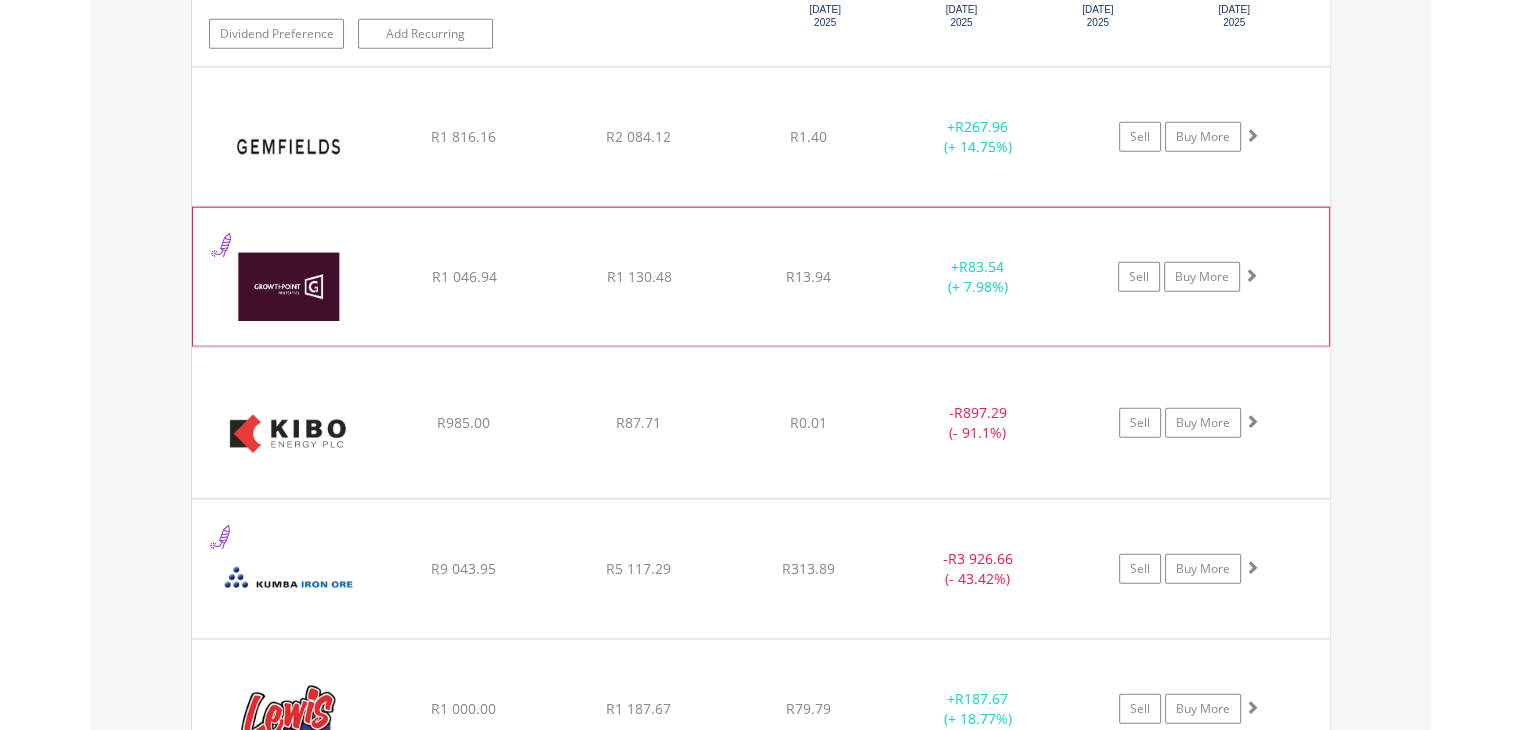 click at bounding box center [289, 287] 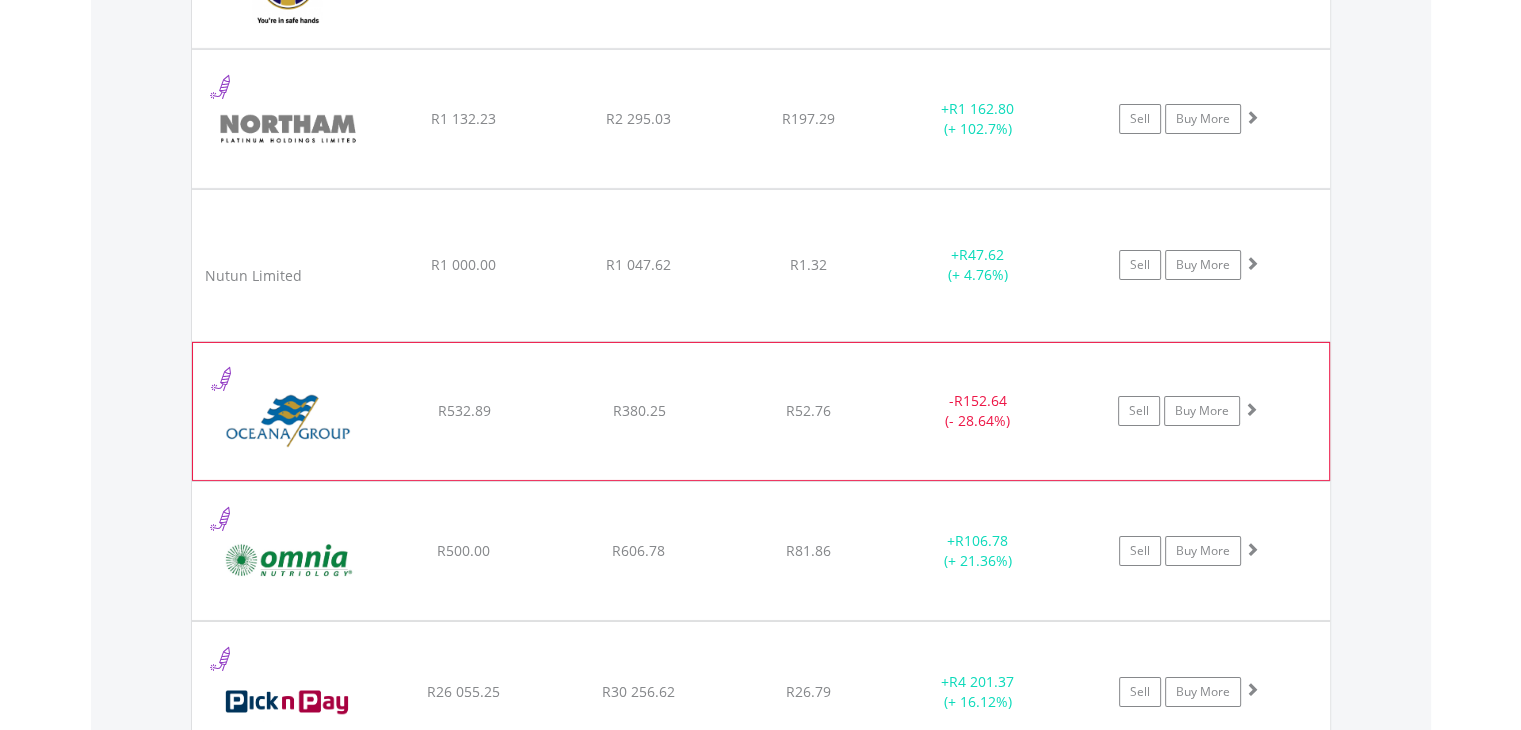 scroll, scrollTop: 7121, scrollLeft: 0, axis: vertical 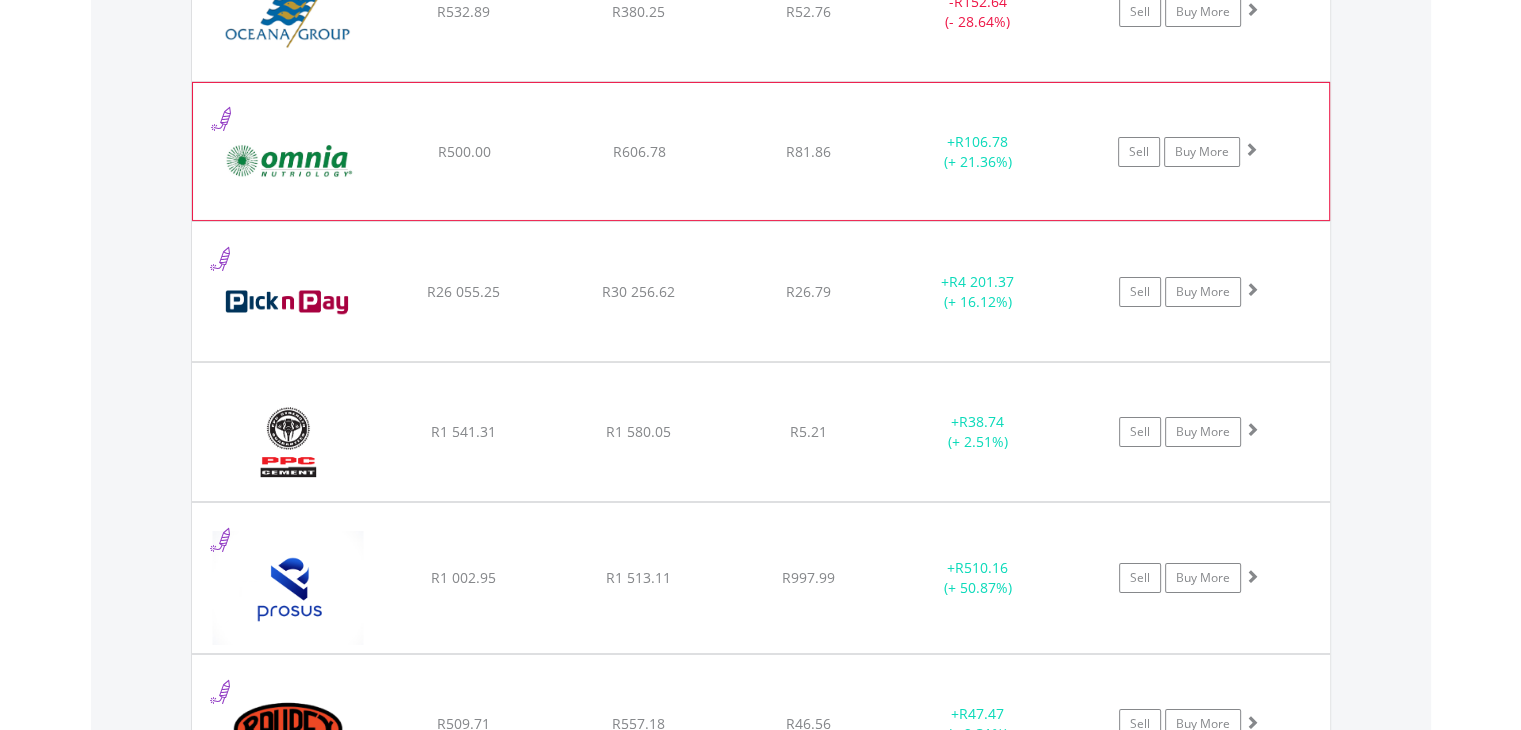 click on "﻿
Omnia Holdings Limited
R500.00
R606.78
R81.86
+  R106.78 (+ 21.36%)
Sell
Buy More" at bounding box center (761, -5430) 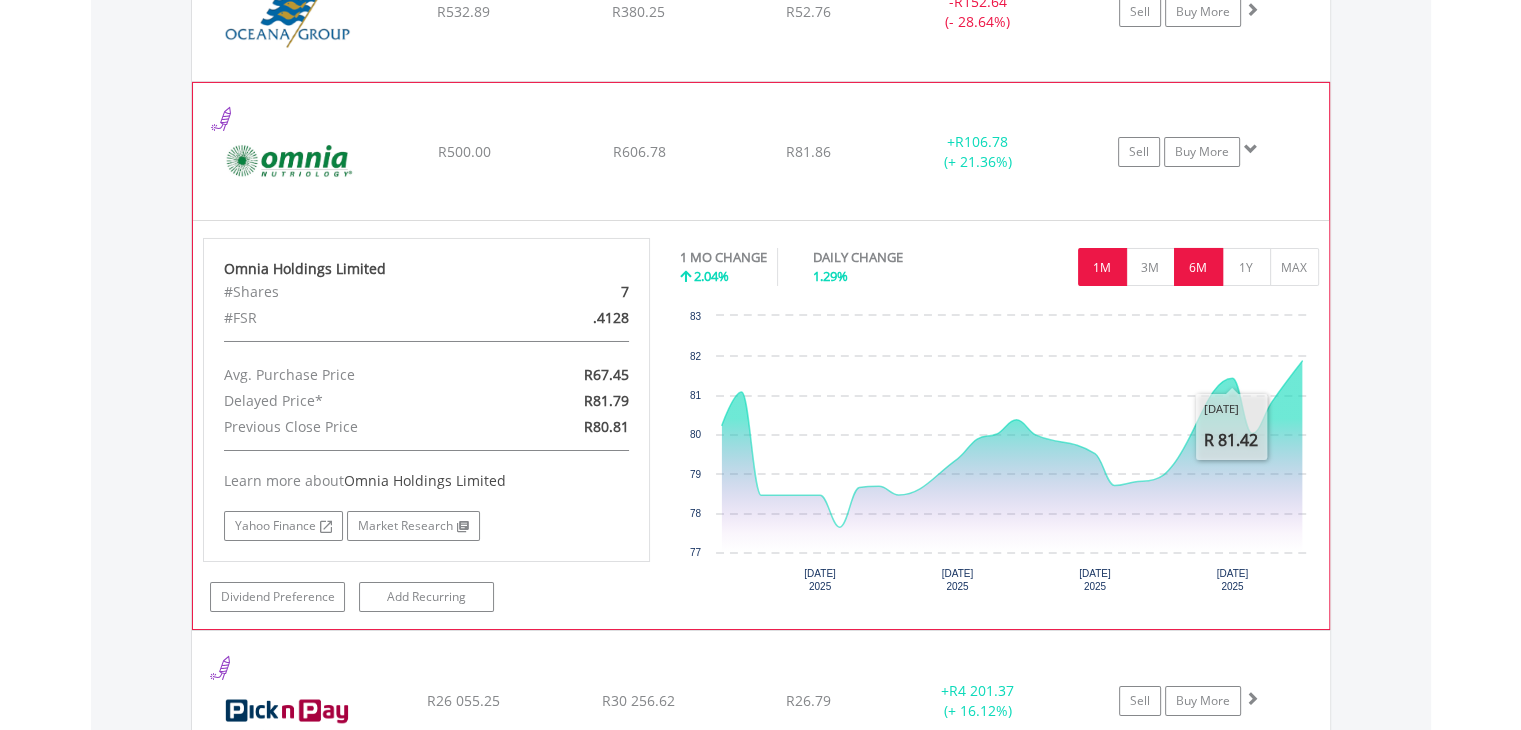 click on "6M" at bounding box center [1198, 267] 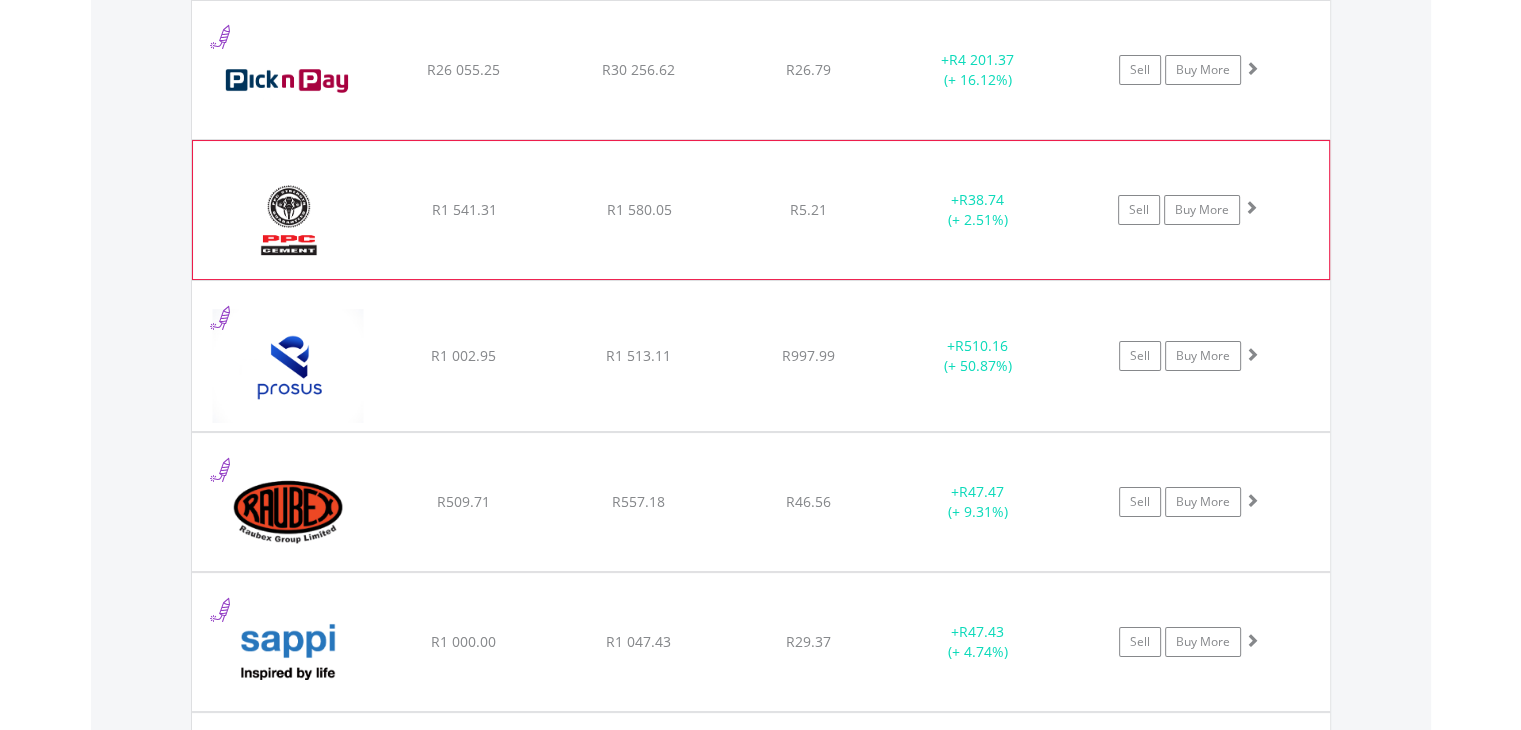 scroll, scrollTop: 7821, scrollLeft: 0, axis: vertical 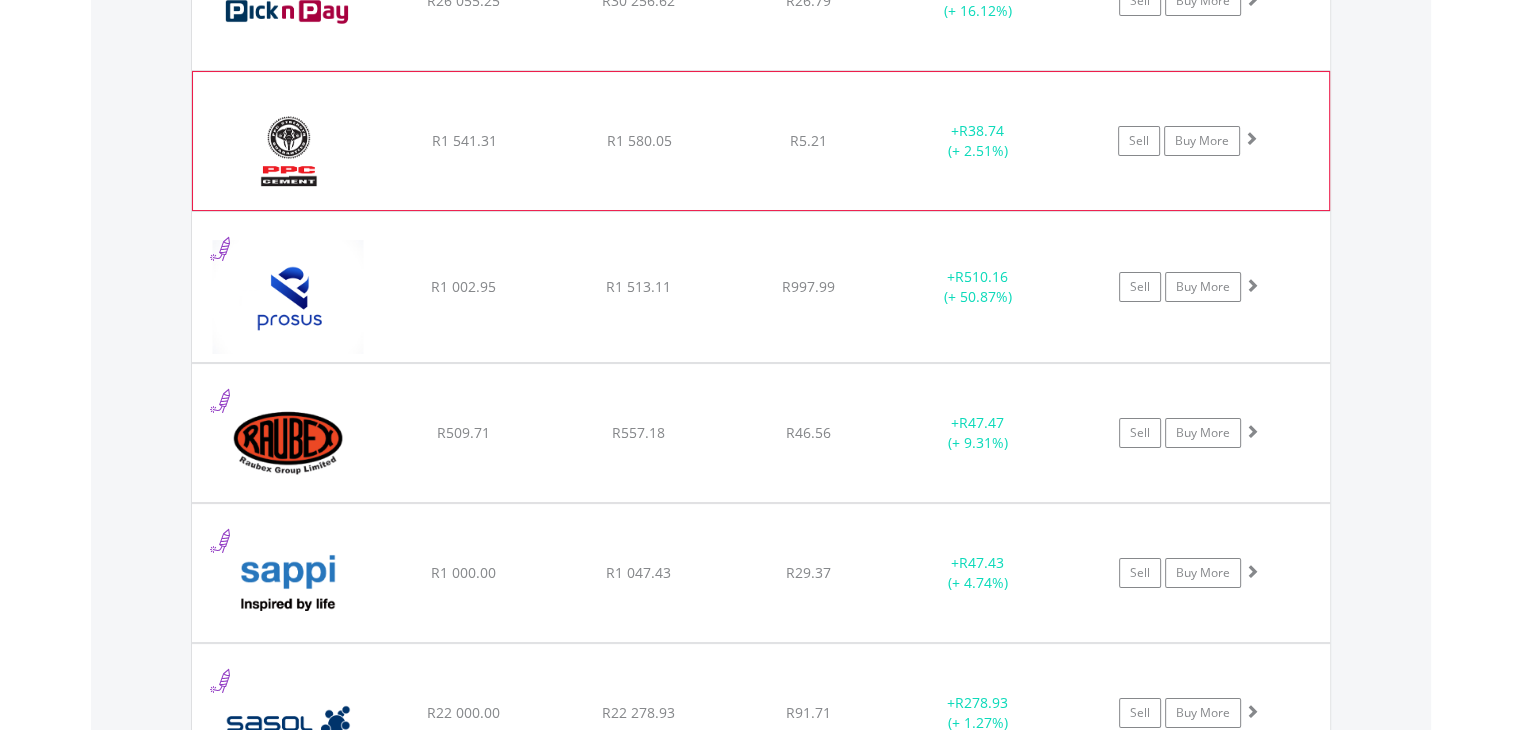 click on "﻿
PPC Limited
R1 541.31
R1 580.05
R5.21
+  R38.74 (+ 2.51%)
Sell
Buy More" at bounding box center (761, -6130) 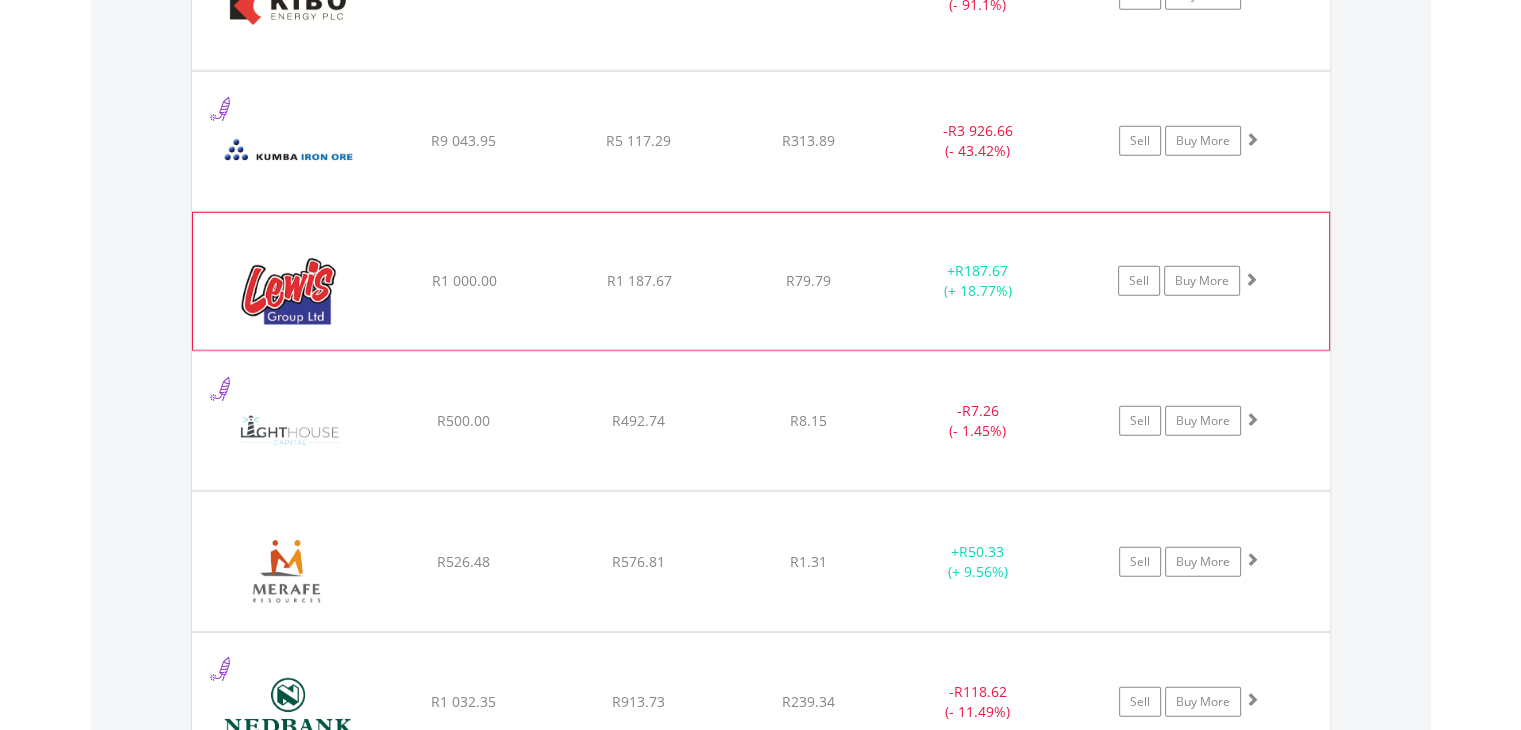 scroll, scrollTop: 5821, scrollLeft: 0, axis: vertical 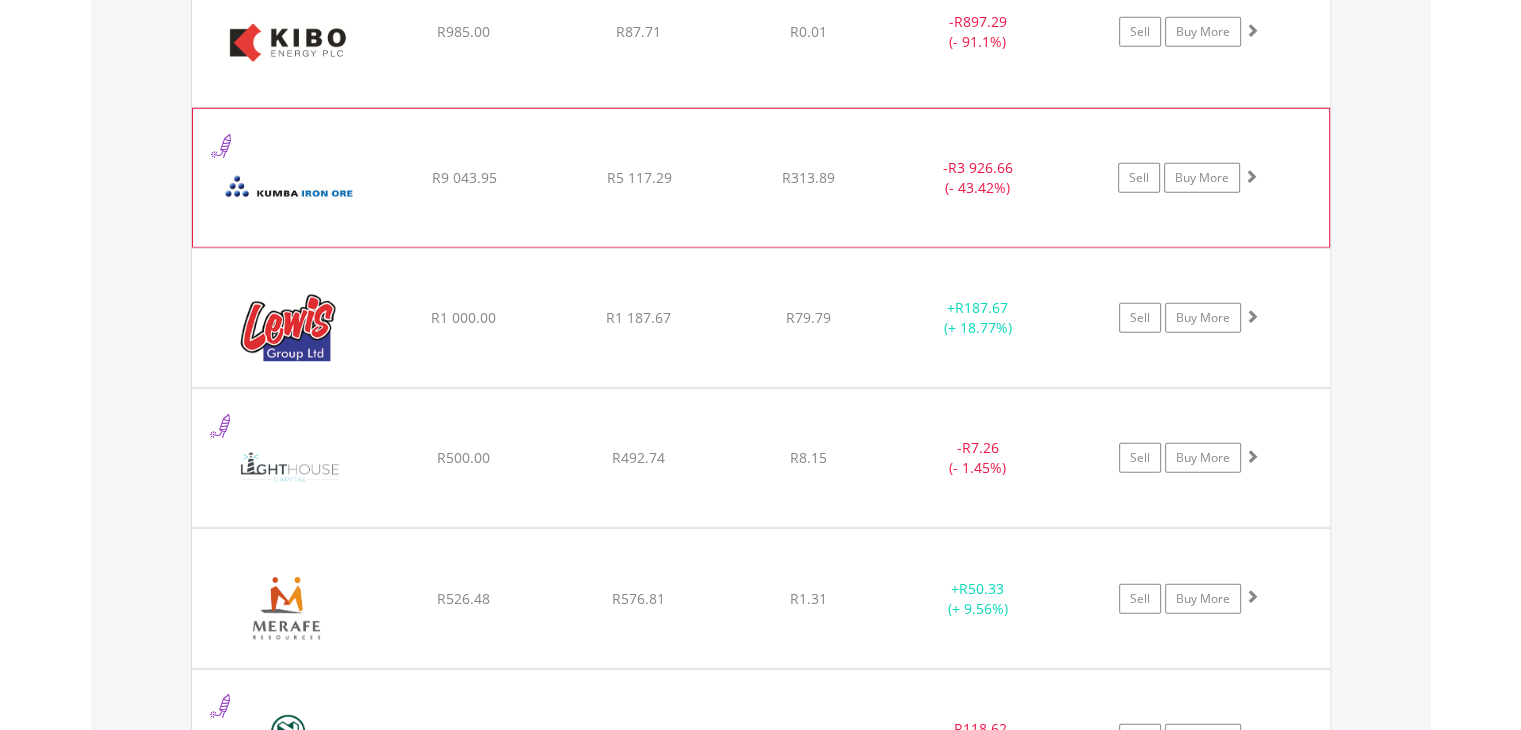click on "﻿
Kumba Iron Ore Limited
R9 043.95
R5 117.29
R313.89
-  R3 926.66 (- 43.42%)
Sell
Buy More" at bounding box center (761, -4130) 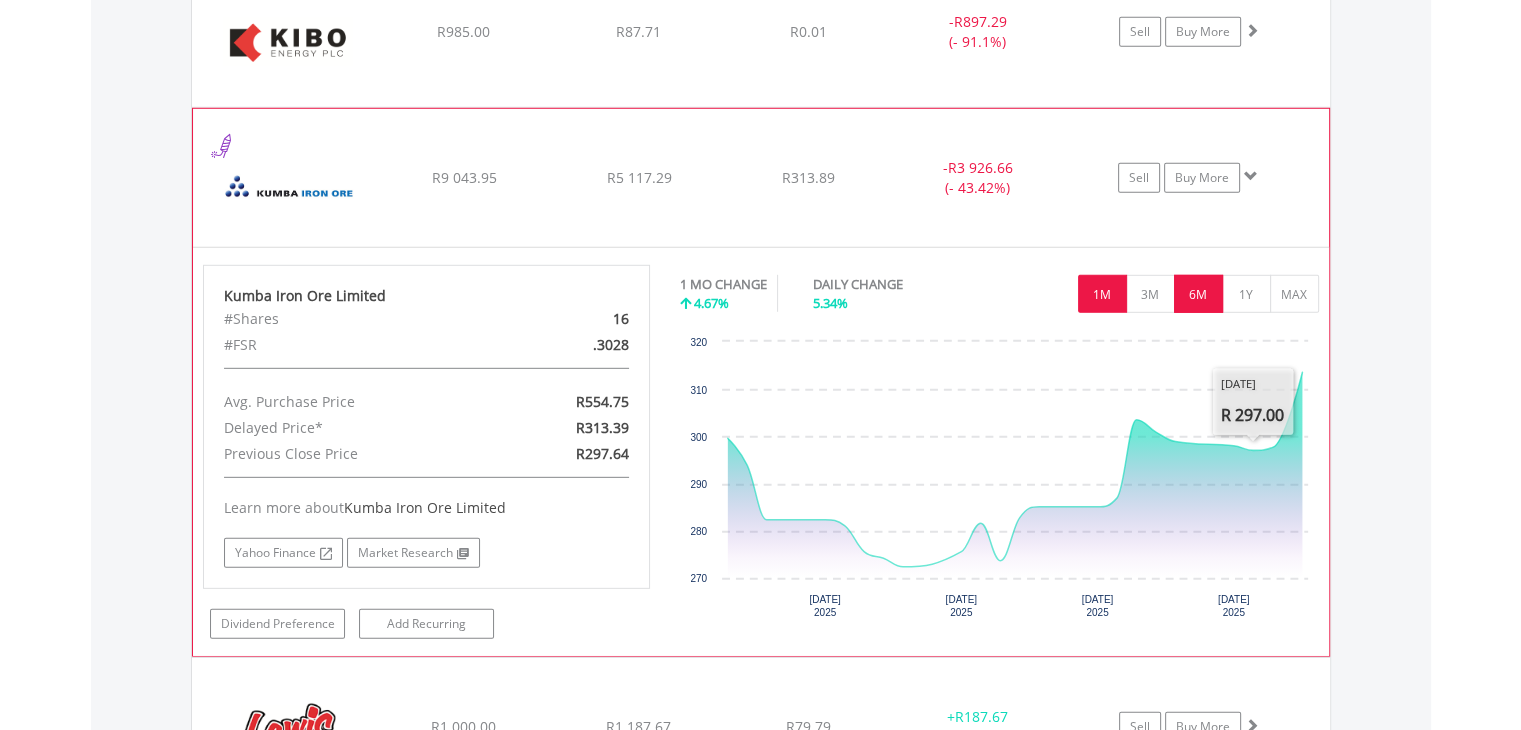 click on "6M" at bounding box center [1198, 294] 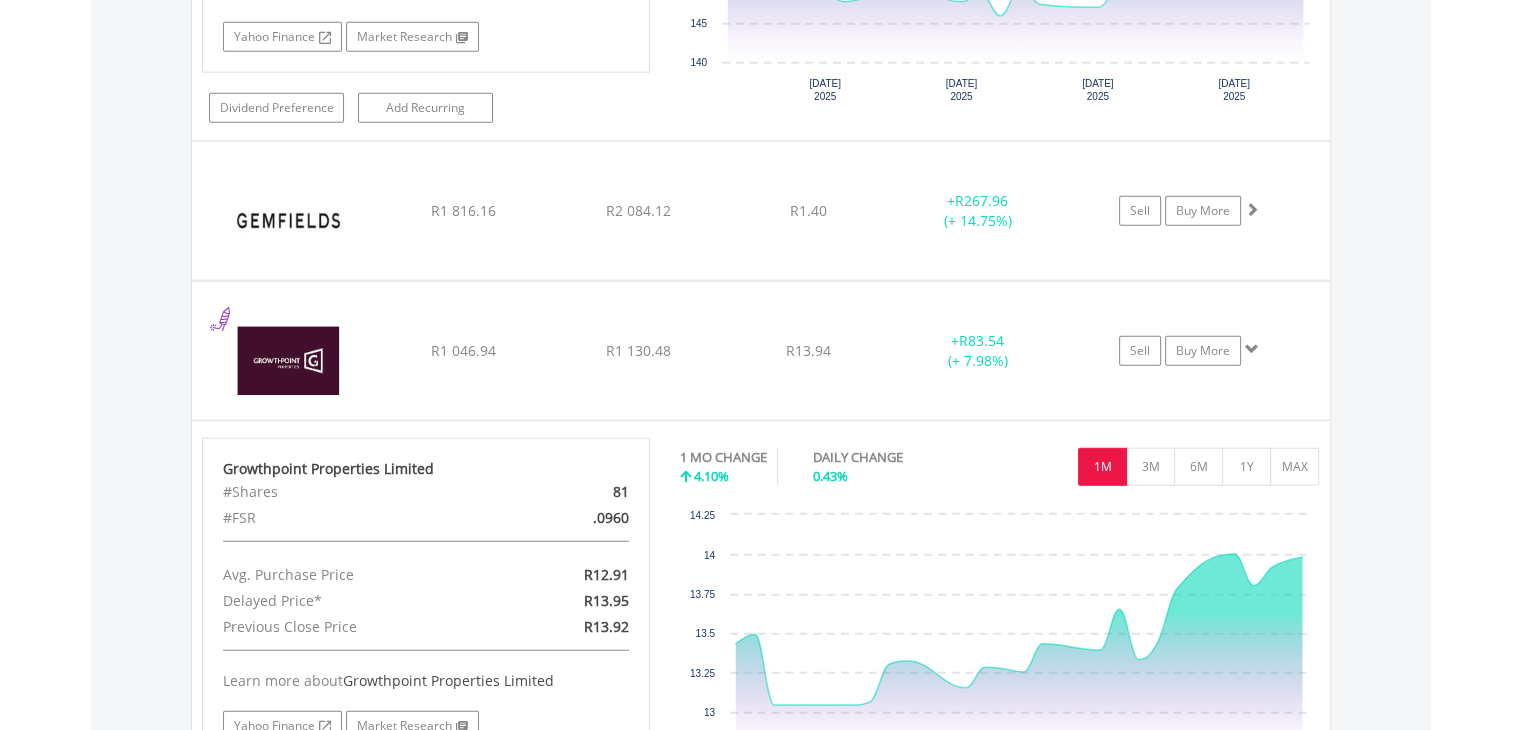 scroll, scrollTop: 4921, scrollLeft: 0, axis: vertical 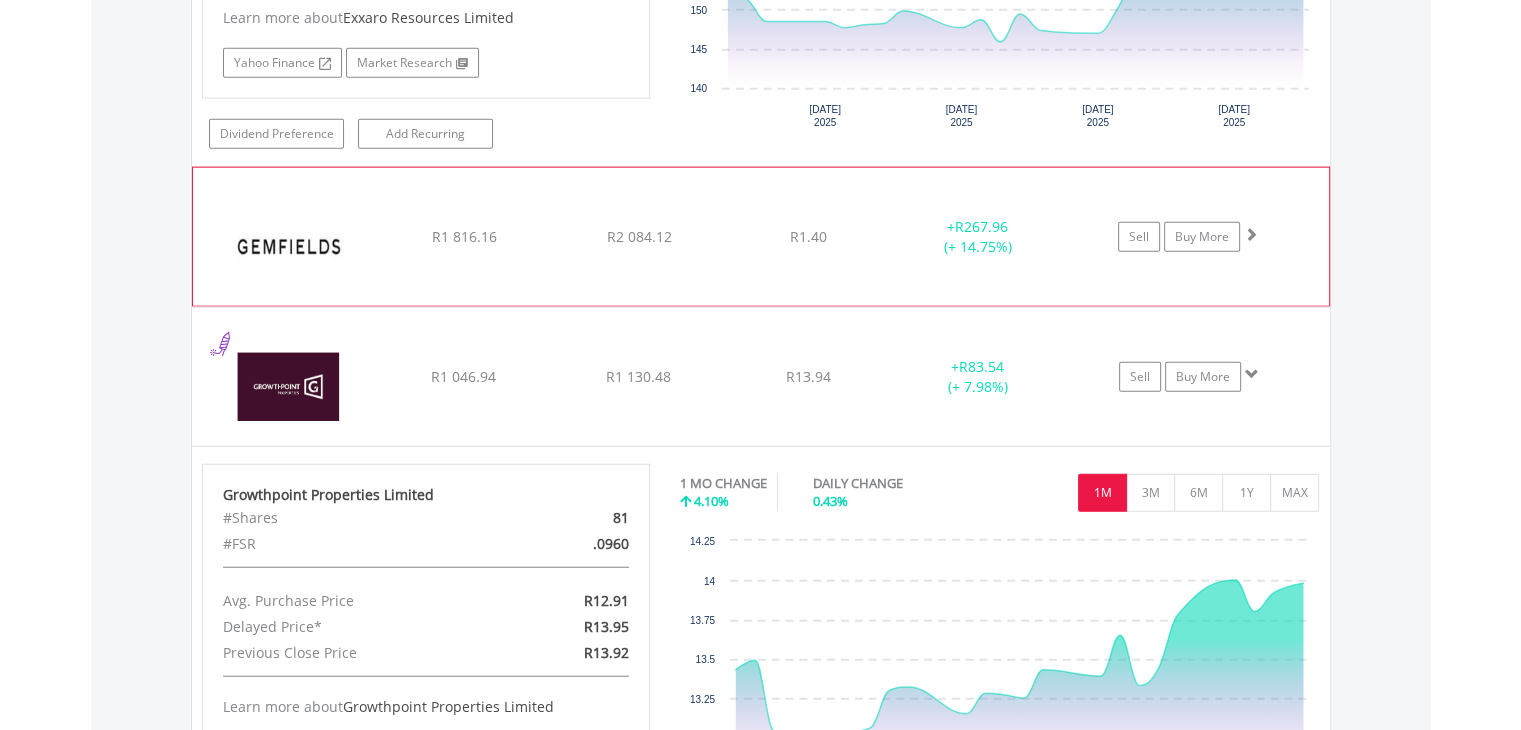 click on "﻿
Gemfields Group Limited
R1 816.16
R2 084.12
R1.40
+  R267.96 (+ 14.75%)
Sell
Buy More" at bounding box center (761, -3230) 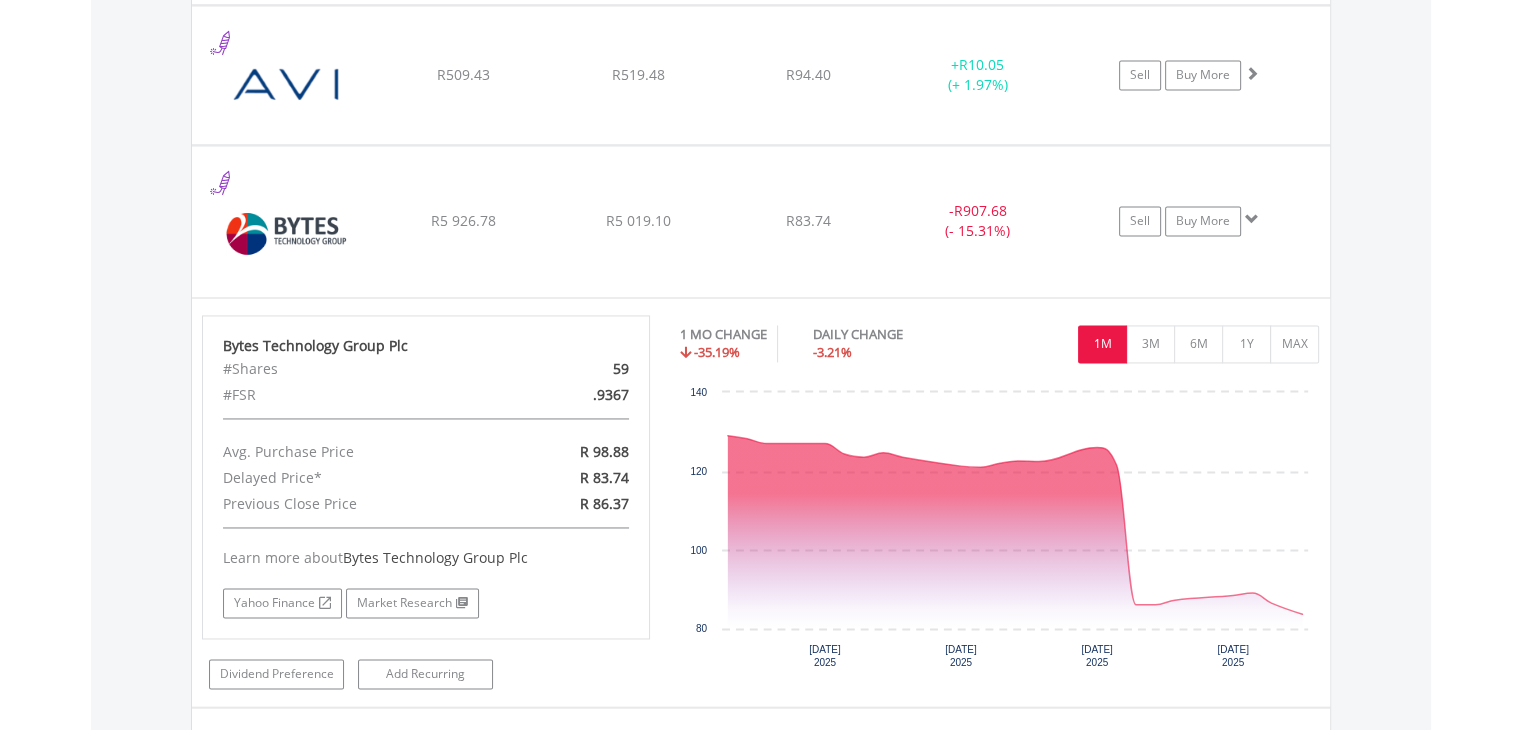 scroll, scrollTop: 3121, scrollLeft: 0, axis: vertical 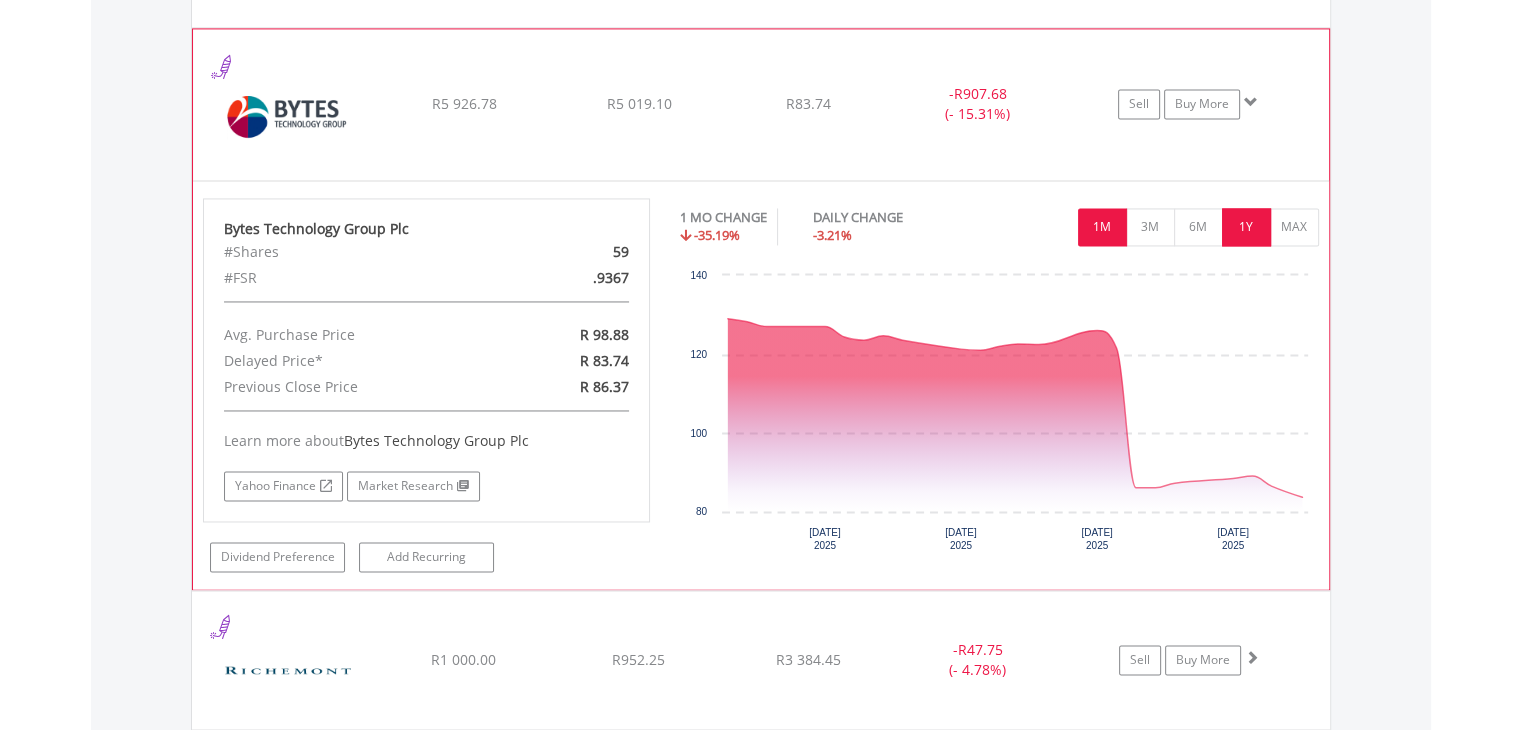 click on "1Y" at bounding box center [1246, 227] 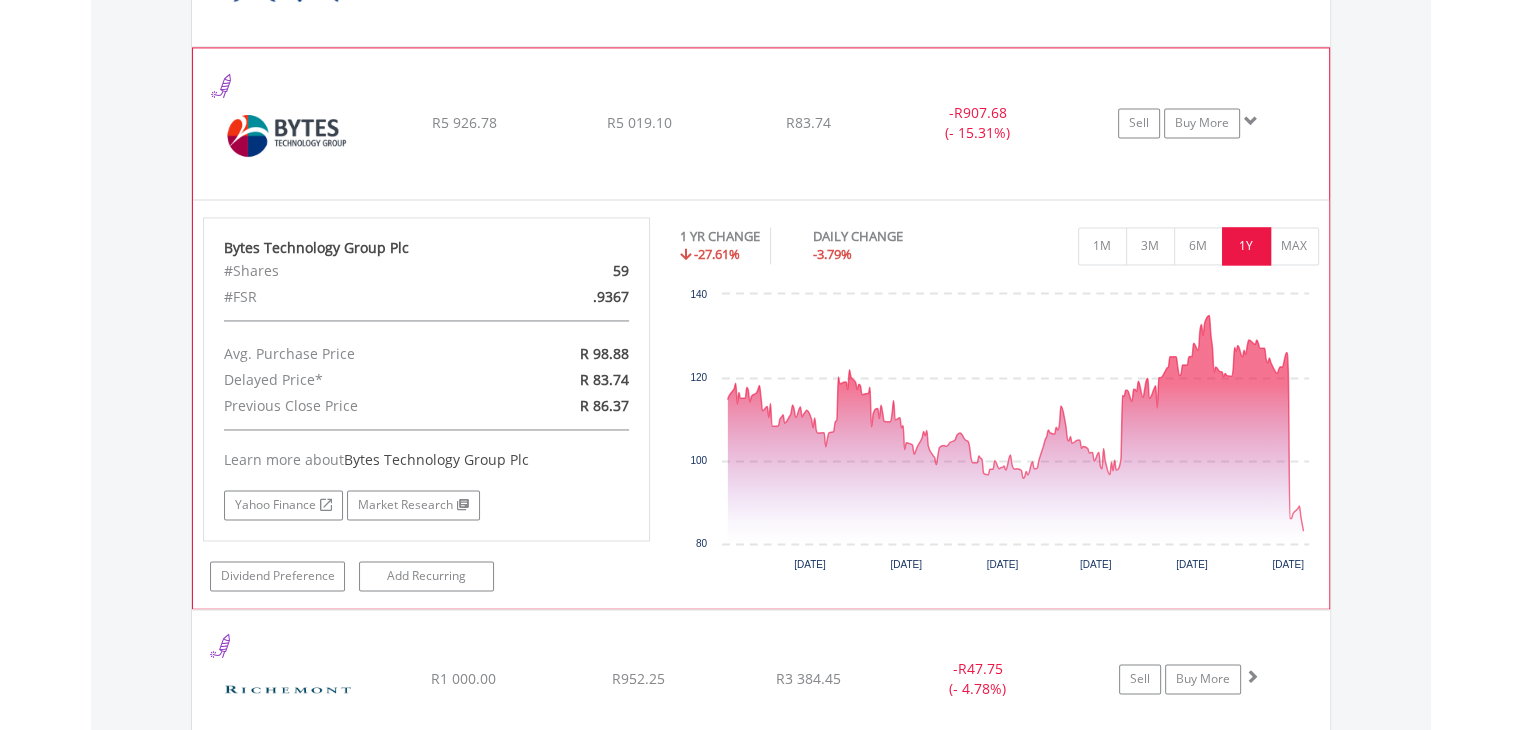 scroll, scrollTop: 3221, scrollLeft: 0, axis: vertical 